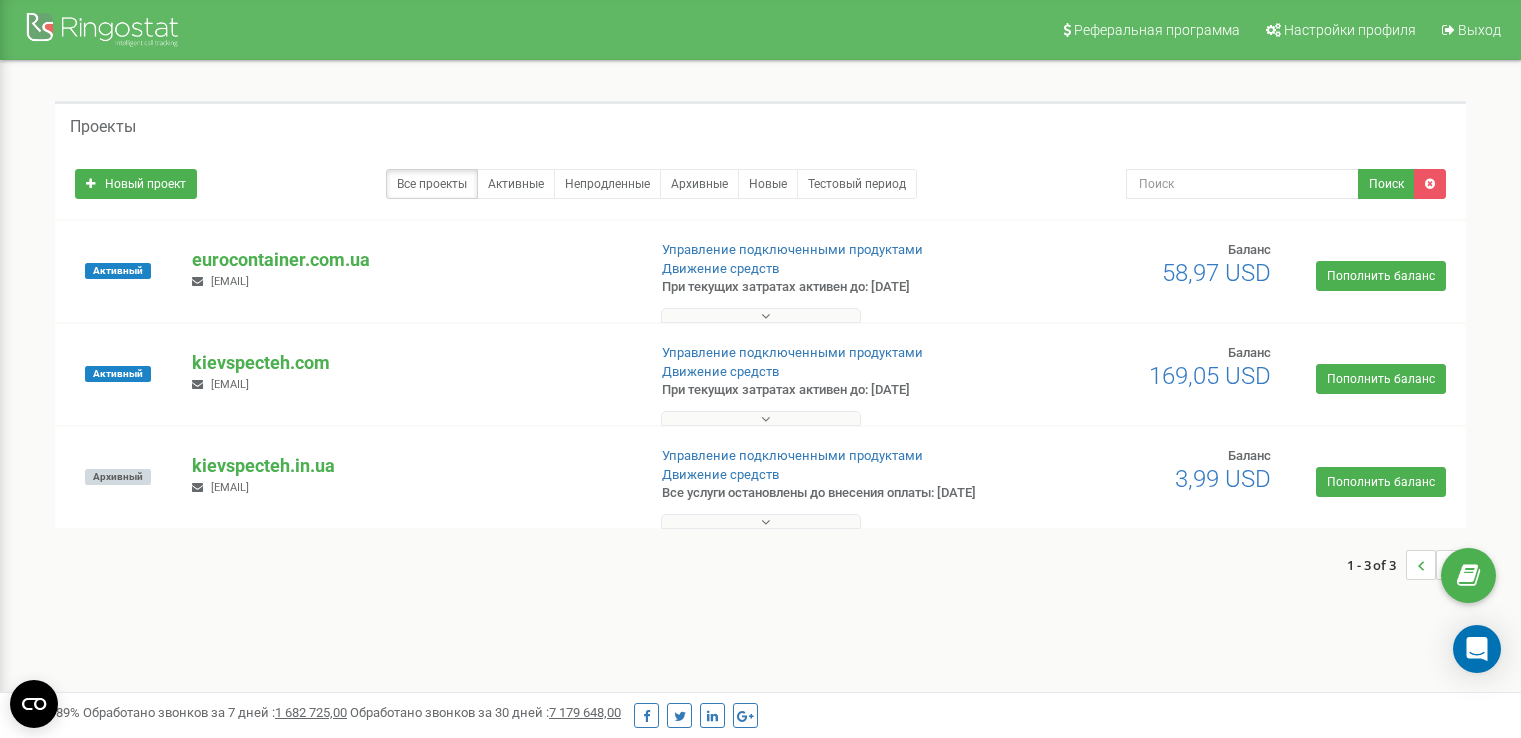 scroll, scrollTop: 0, scrollLeft: 0, axis: both 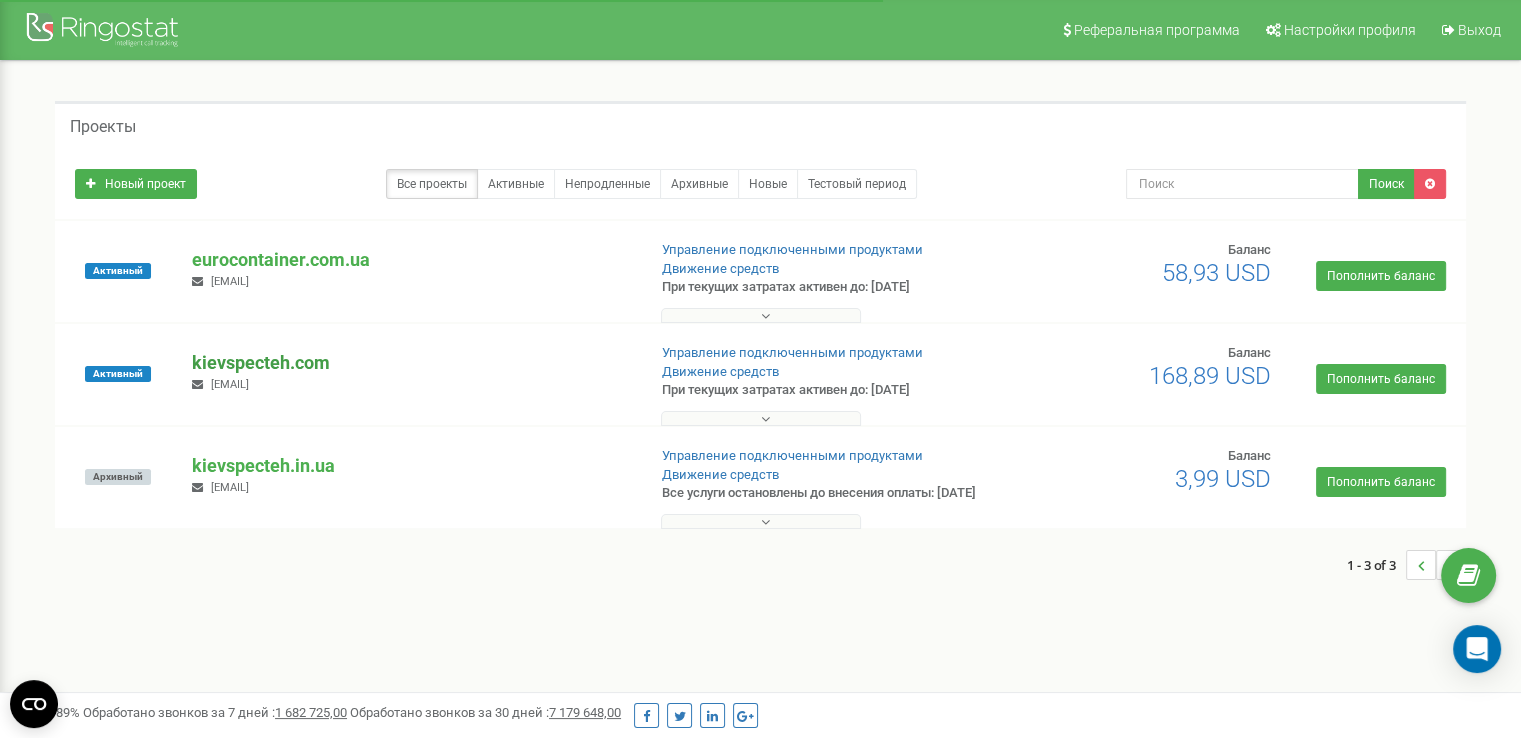 click on "kievspecteh.com" at bounding box center (410, 363) 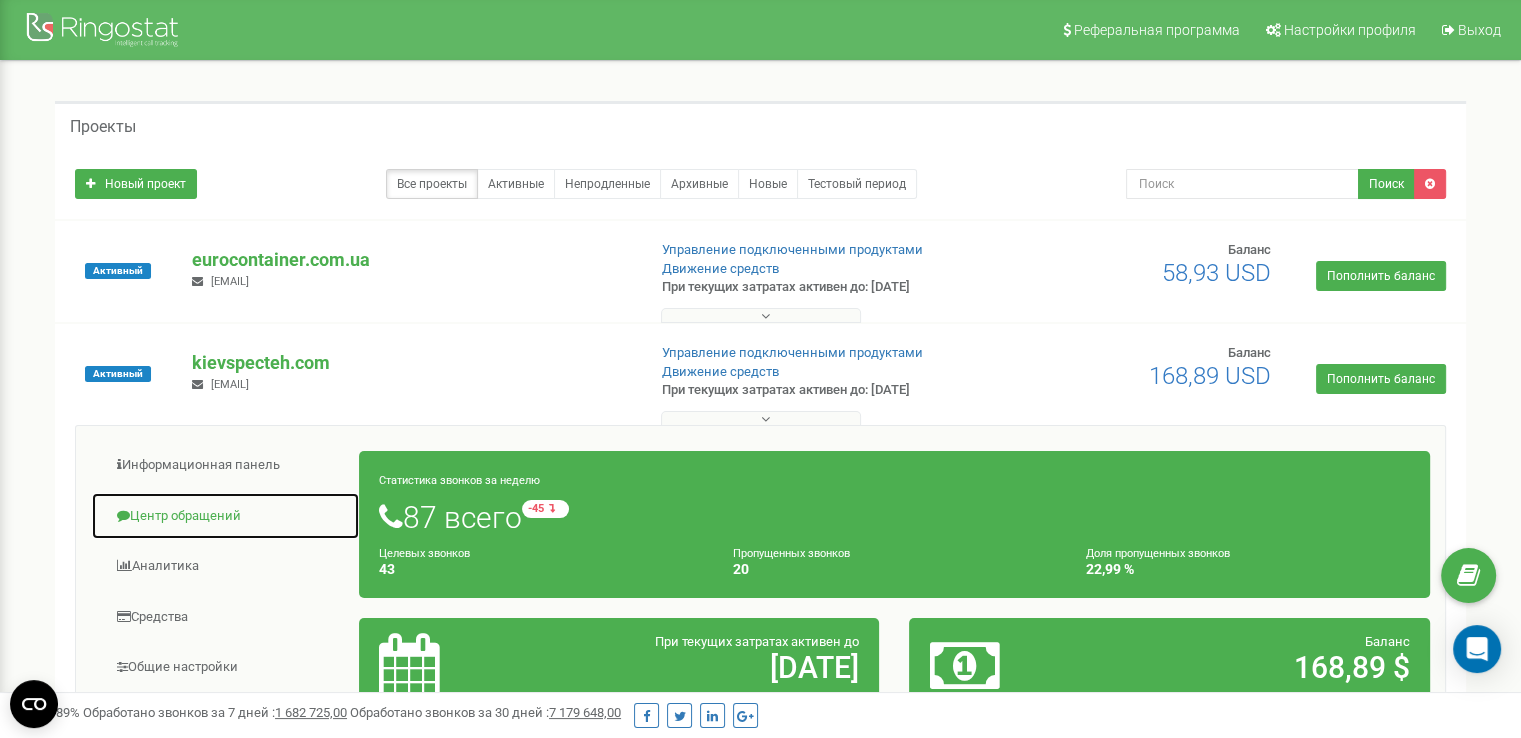 click on "Центр обращений" at bounding box center (225, 516) 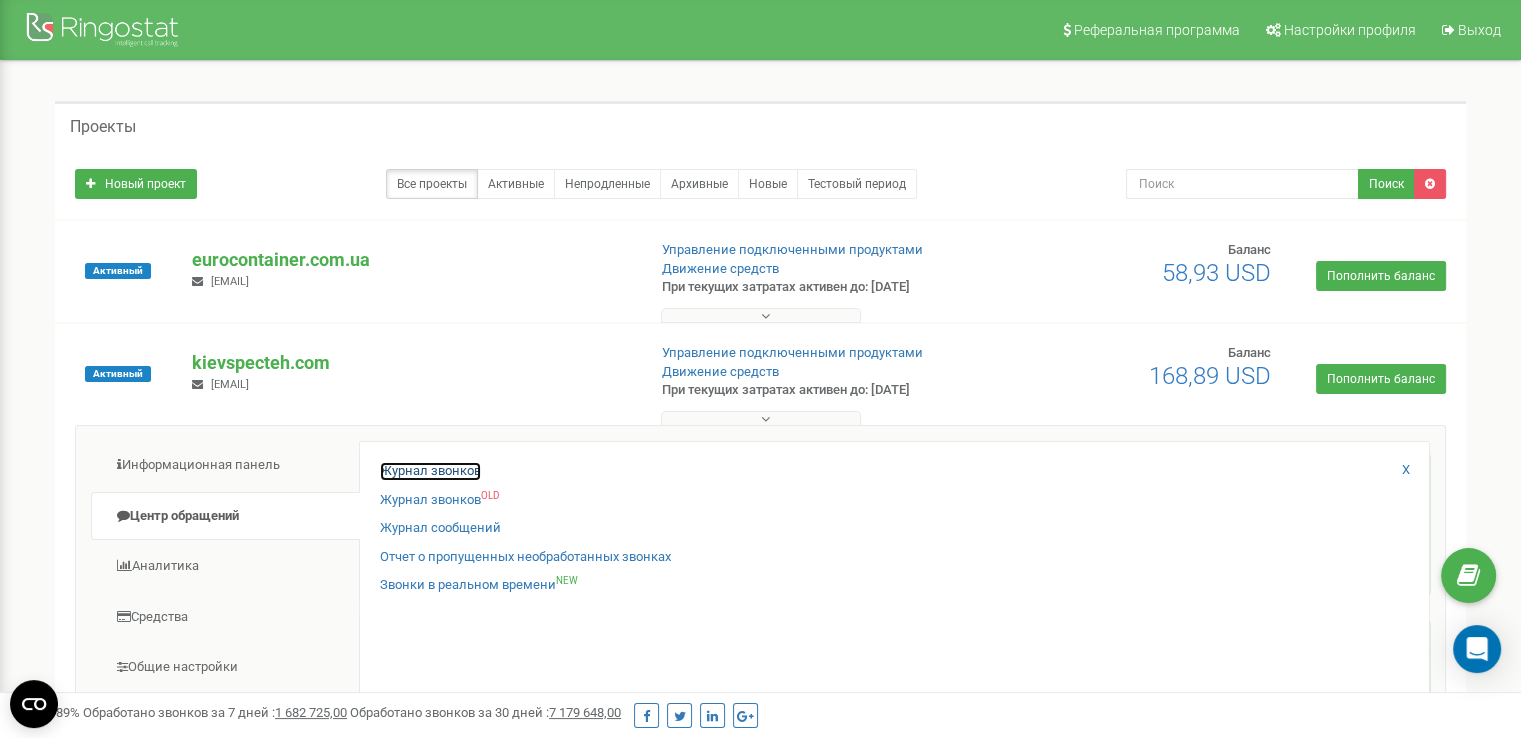 click on "Журнал звонков" at bounding box center [430, 471] 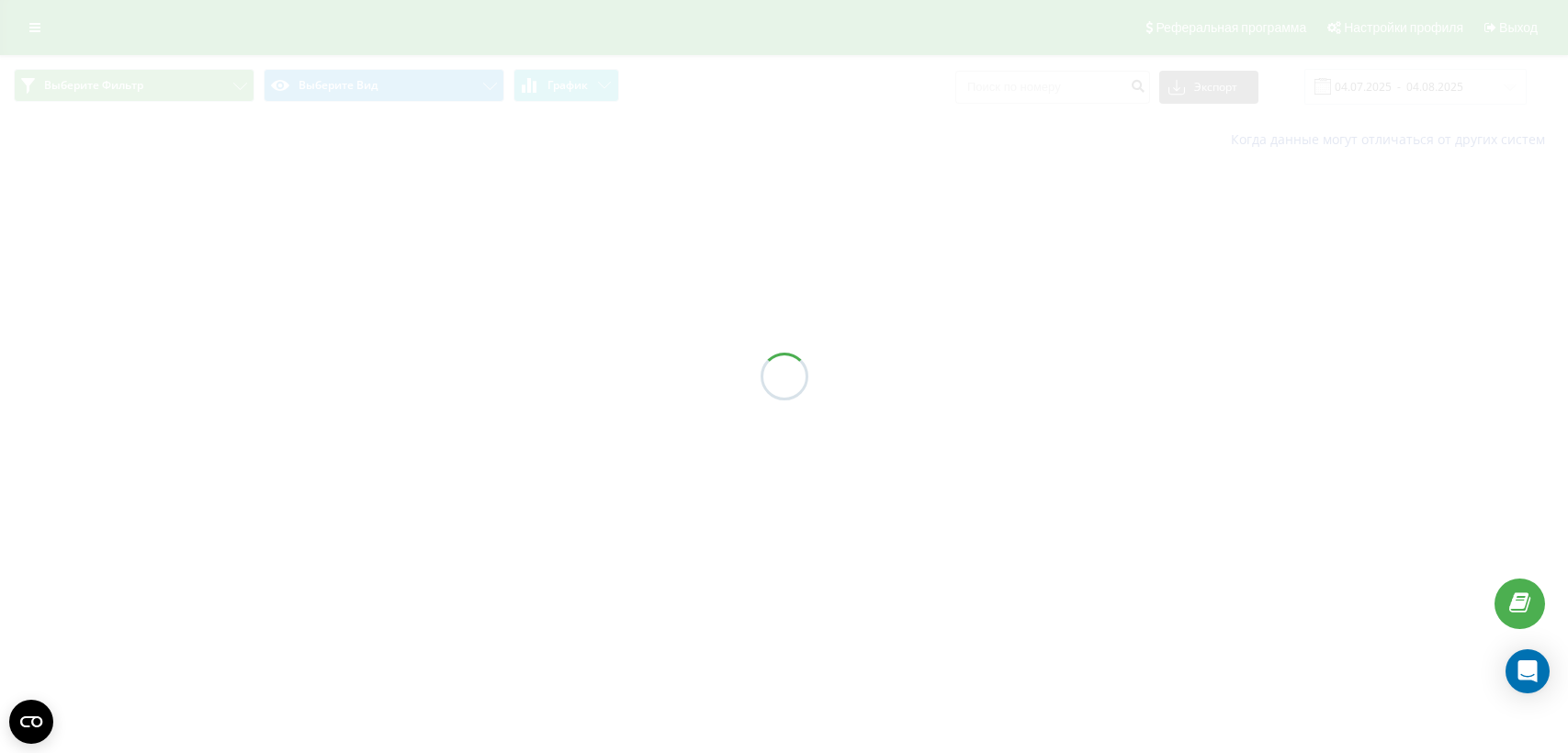 scroll, scrollTop: 0, scrollLeft: 0, axis: both 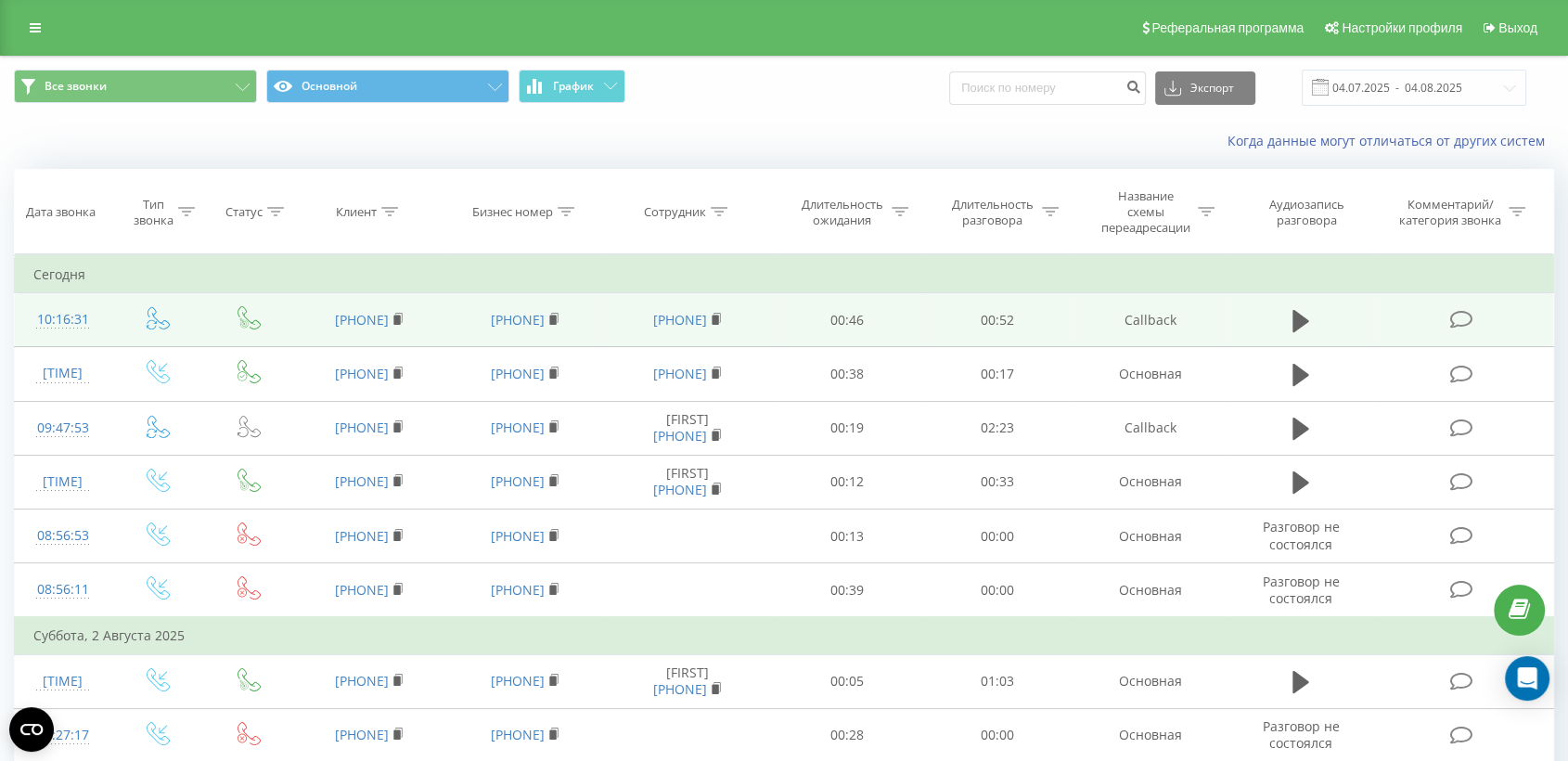 click at bounding box center (1463, 320) 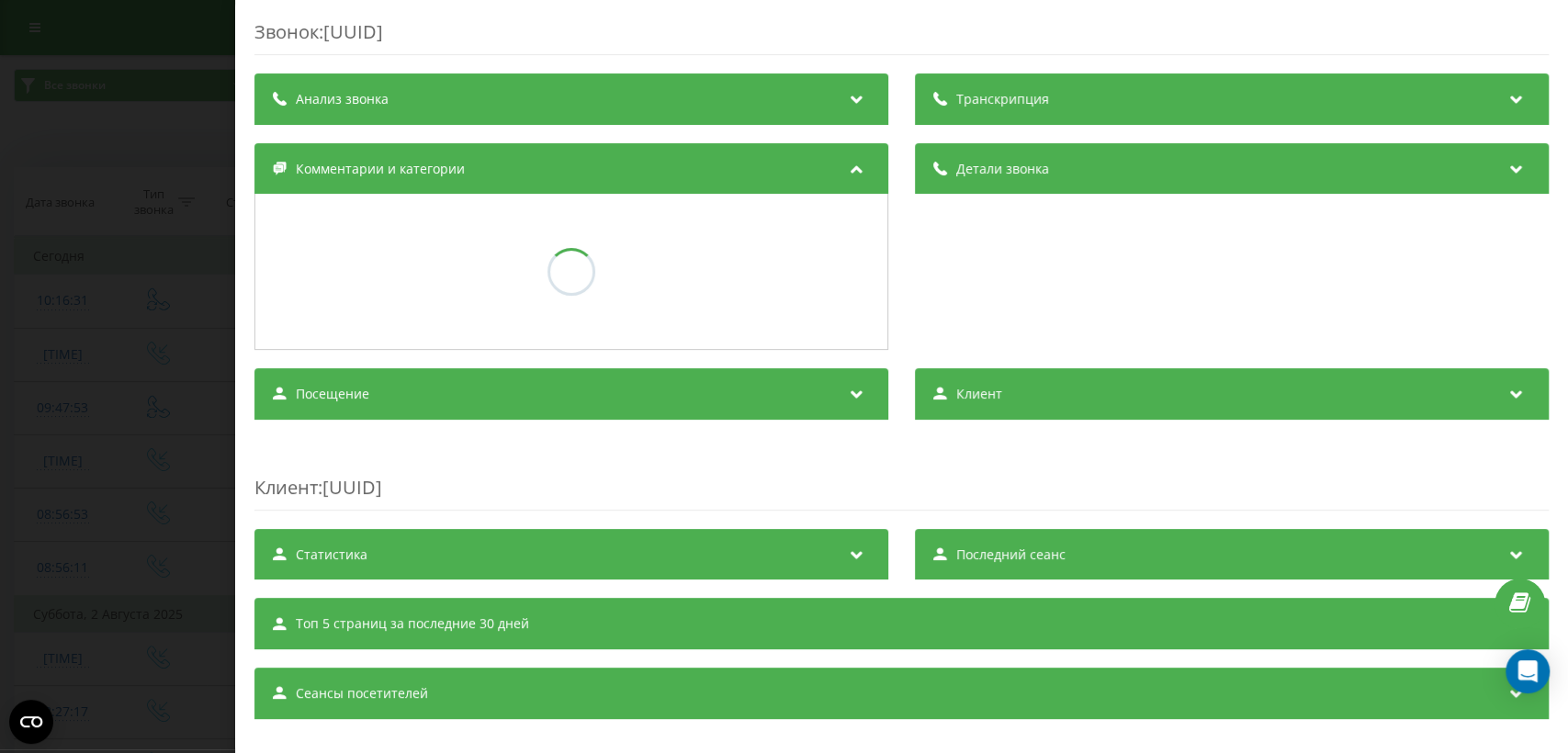 click on "Посещение" at bounding box center (571, 394) 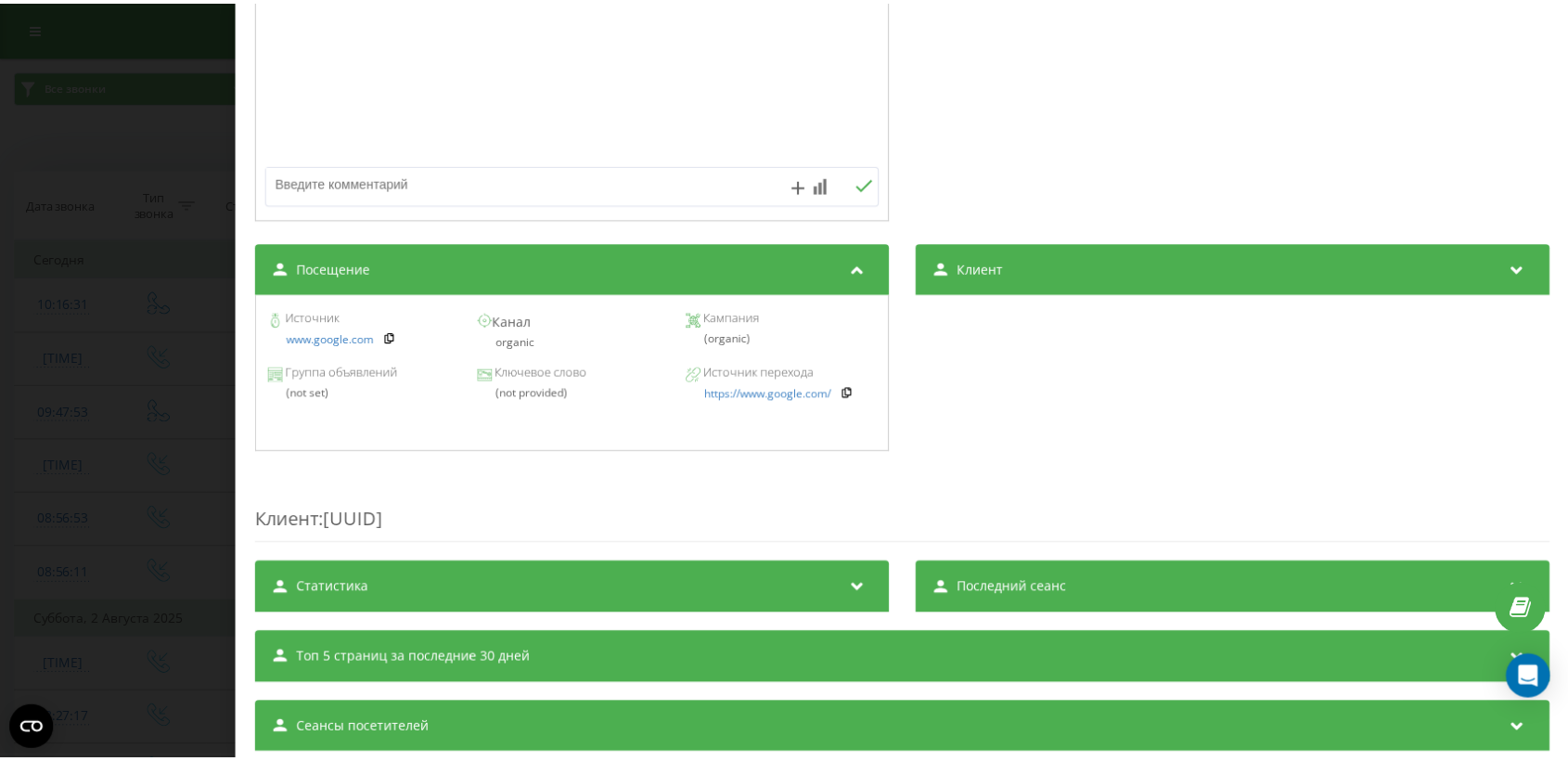 scroll, scrollTop: 412, scrollLeft: 0, axis: vertical 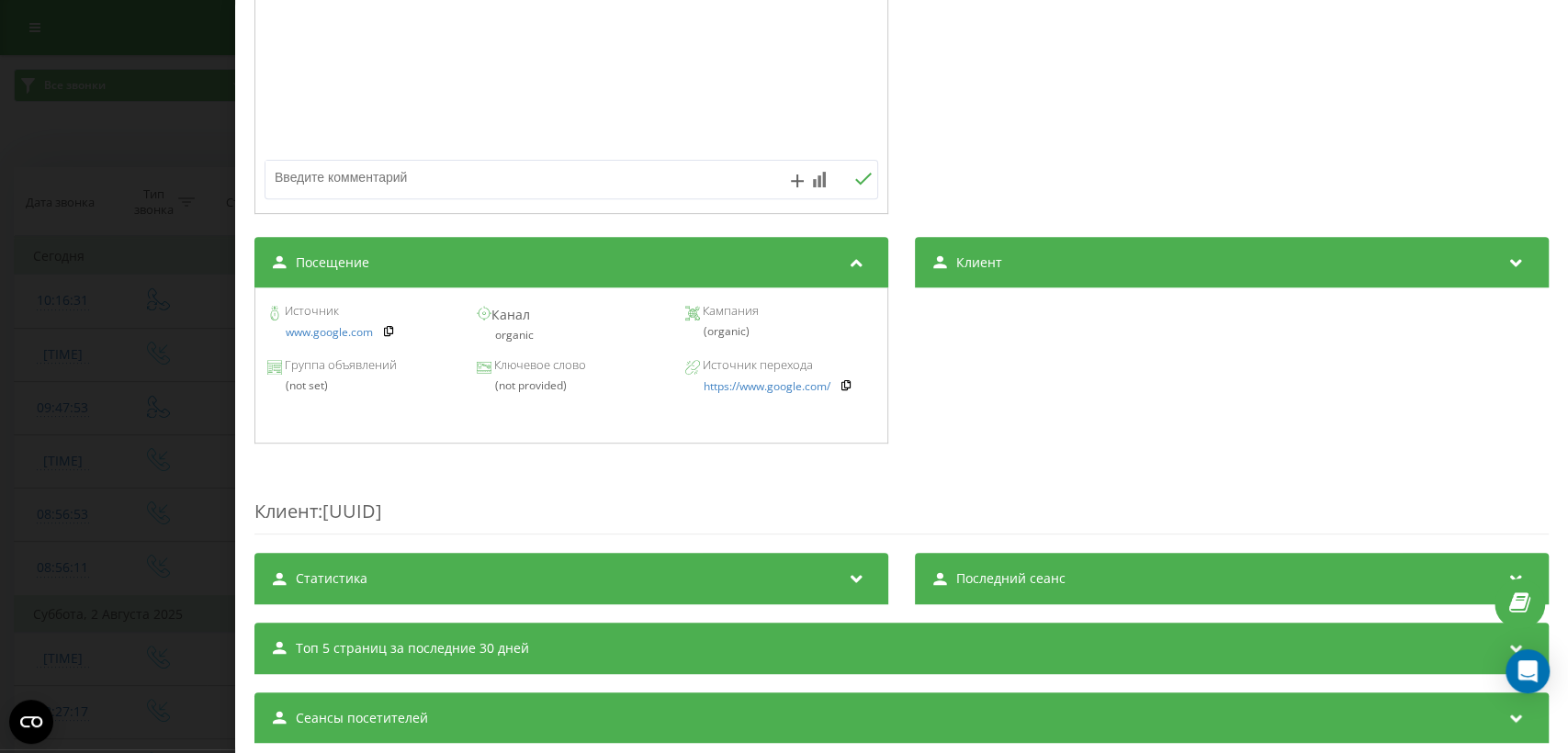 click on "Звонок :  ua5_-1754291791.10739373   1 x  - 00:57 00:00   00:00   Транскрипция Для анализа AI будущих звонков  настройте и активируйте профиль на странице . Если профиль уже есть и звонок соответствует его условиям, обновите страницу через 10 минут – AI анализирует текущий звонок. Анализ звонка Для анализа AI будущих звонков  настройте и активируйте профиль на странице . Если профиль уже есть и звонок соответствует его условиям, обновите страницу через 10 минут – AI анализирует текущий звонок. Детали звонка Общее Дата звонка 2025-08-04 10:16:31 Тип звонка Callback Статус звонка Целевой Кто звонил" at bounding box center (784, 376) 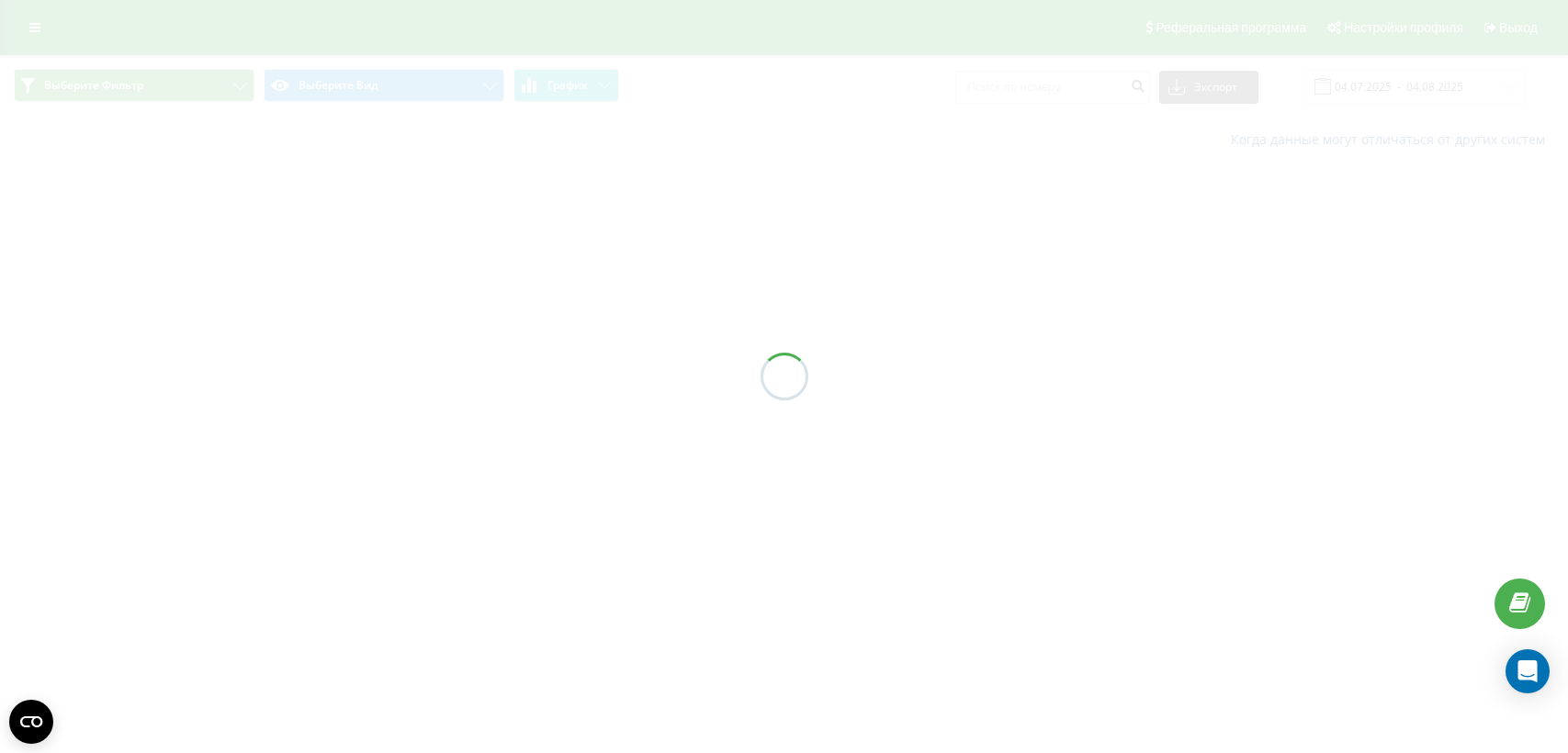 scroll, scrollTop: 0, scrollLeft: 0, axis: both 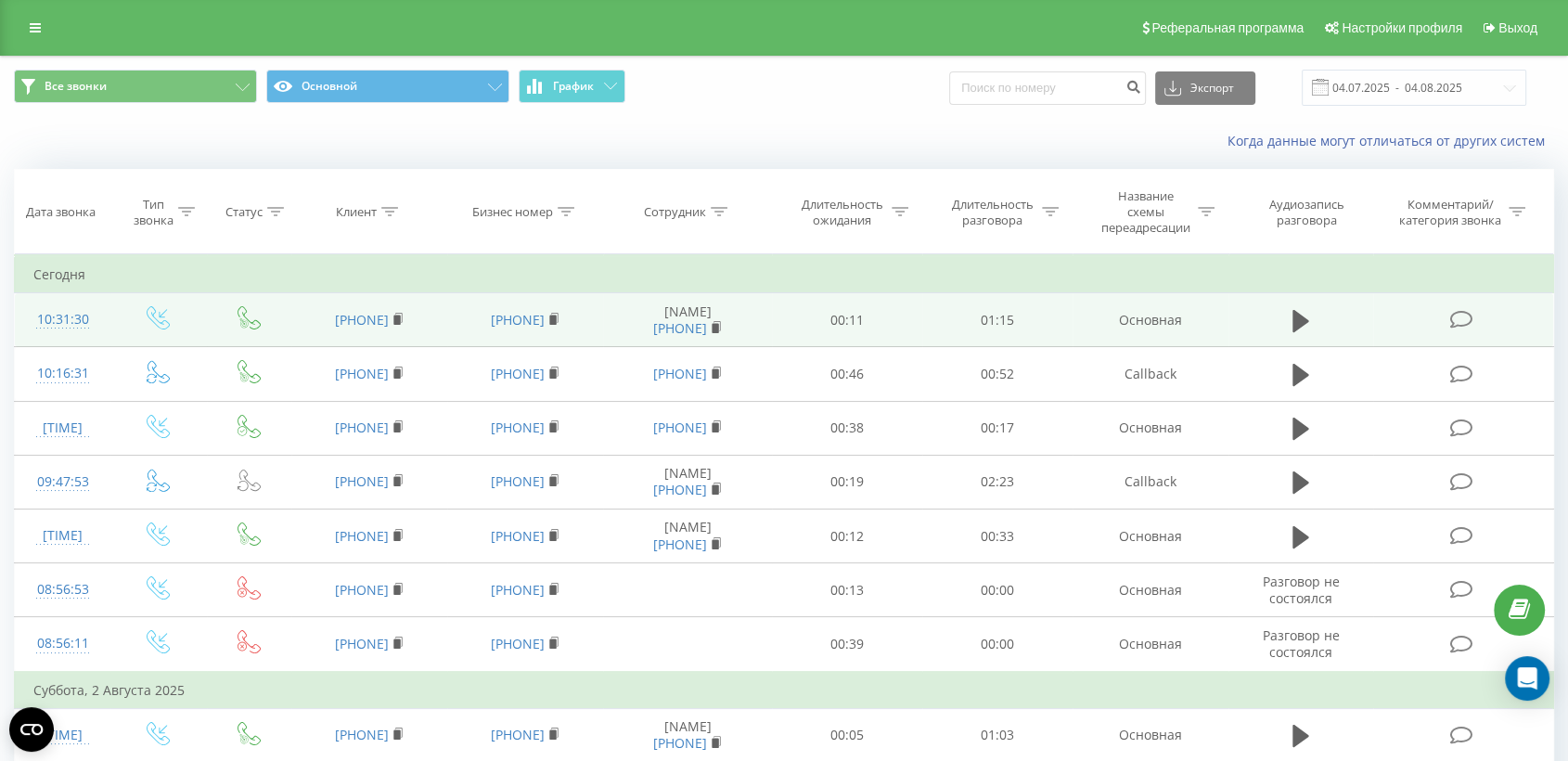 click at bounding box center (1463, 320) 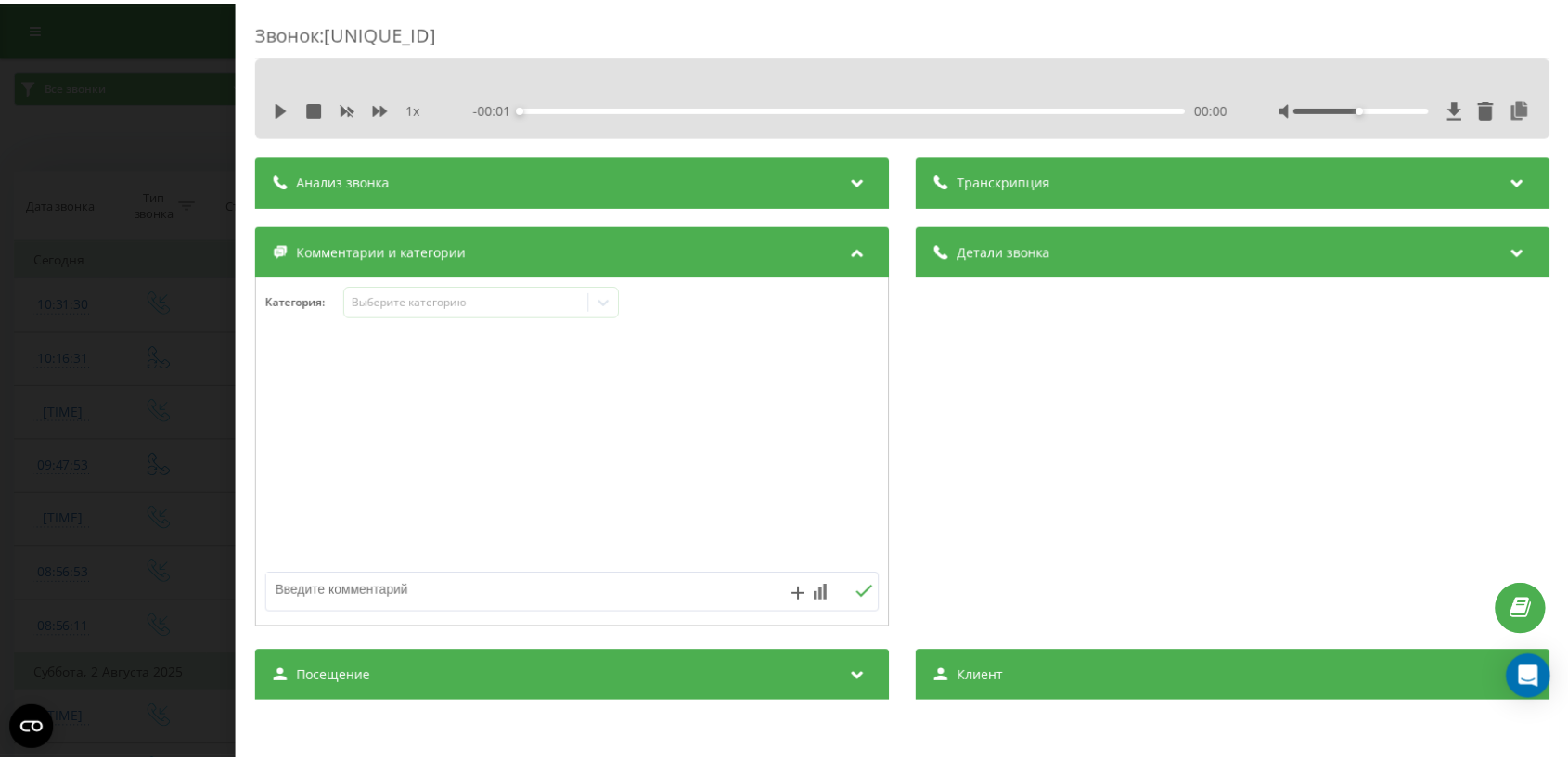 scroll, scrollTop: 137, scrollLeft: 0, axis: vertical 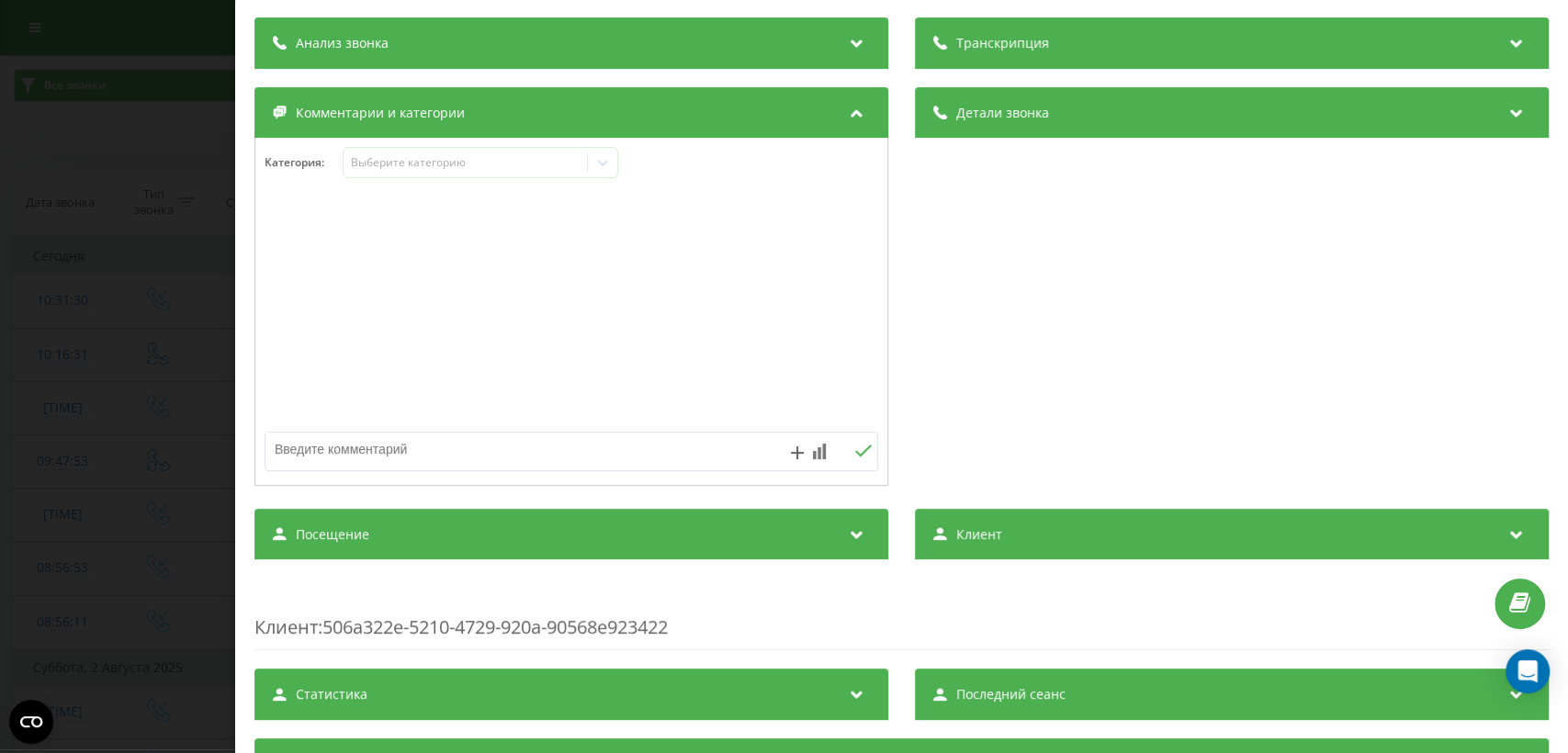 click on "Посещение" at bounding box center (571, 534) 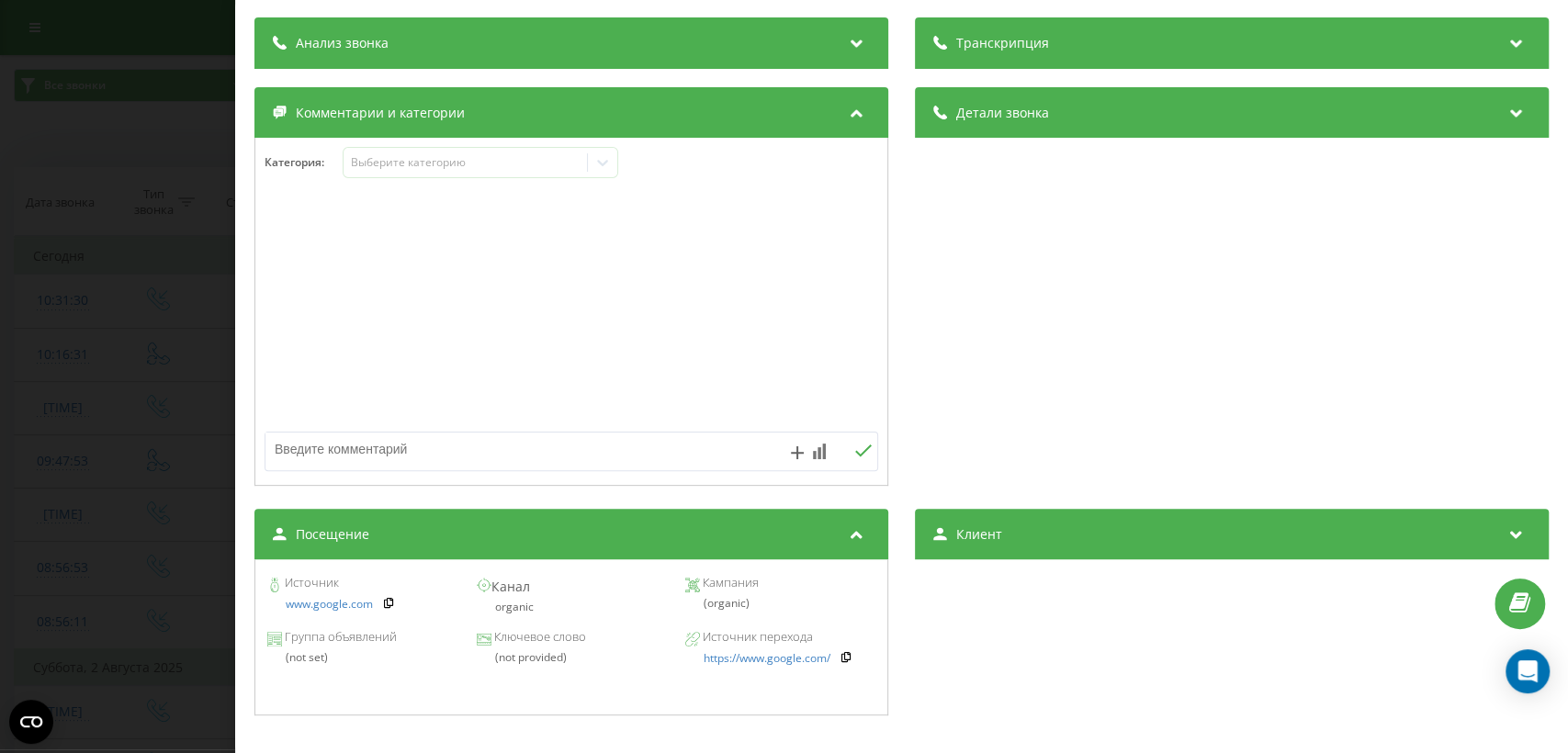 click on "Звонок :  ua7_-1754292690.11025959   1 x  - 01:16 00:00   00:00   Транскрипция Для анализа AI будущих звонков  настройте и активируйте профиль на странице . Если профиль уже есть и звонок соответствует его условиям, обновите страницу через 10 минут – AI анализирует текущий звонок. Анализ звонка Для анализа AI будущих звонков  настройте и активируйте профиль на странице . Если профиль уже есть и звонок соответствует его условиям, обновите страницу через 10 минут – AI анализирует текущий звонок. Детали звонка Общее Дата звонка 2025-08-04 10:31:30 Тип звонка Входящий Статус звонка Целевой 380667993697" at bounding box center [784, 376] 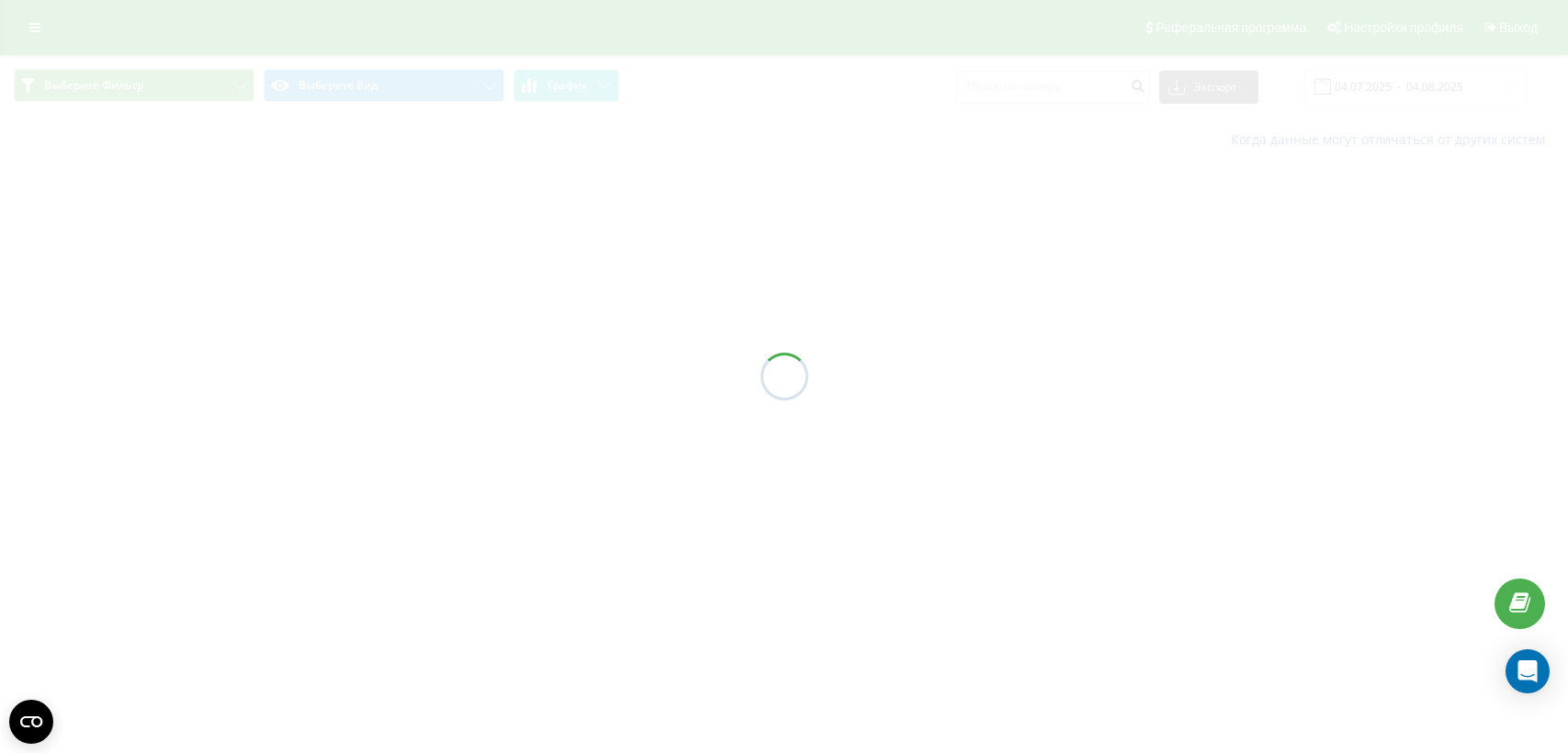 scroll, scrollTop: 0, scrollLeft: 0, axis: both 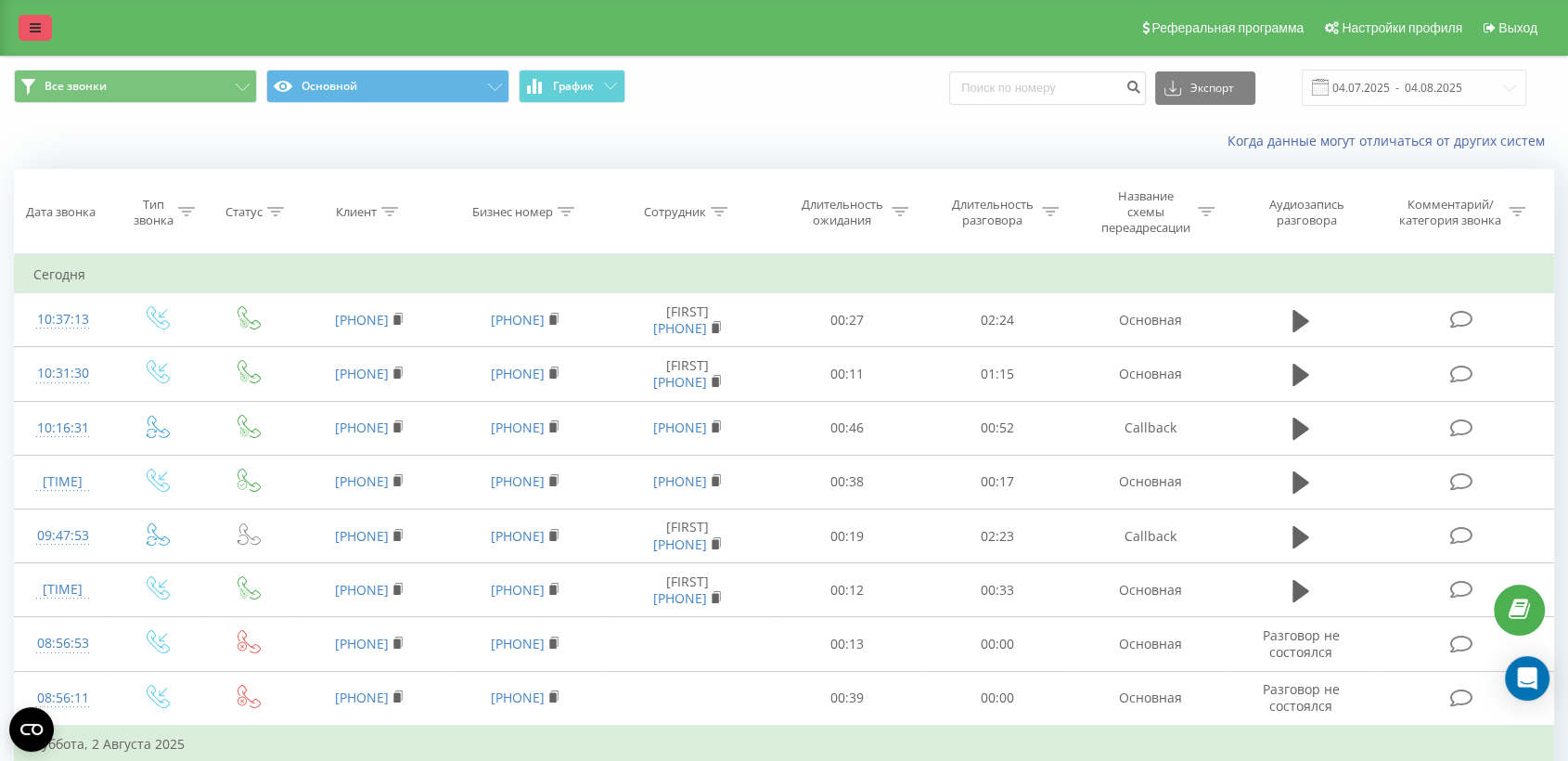 click at bounding box center [35, 28] 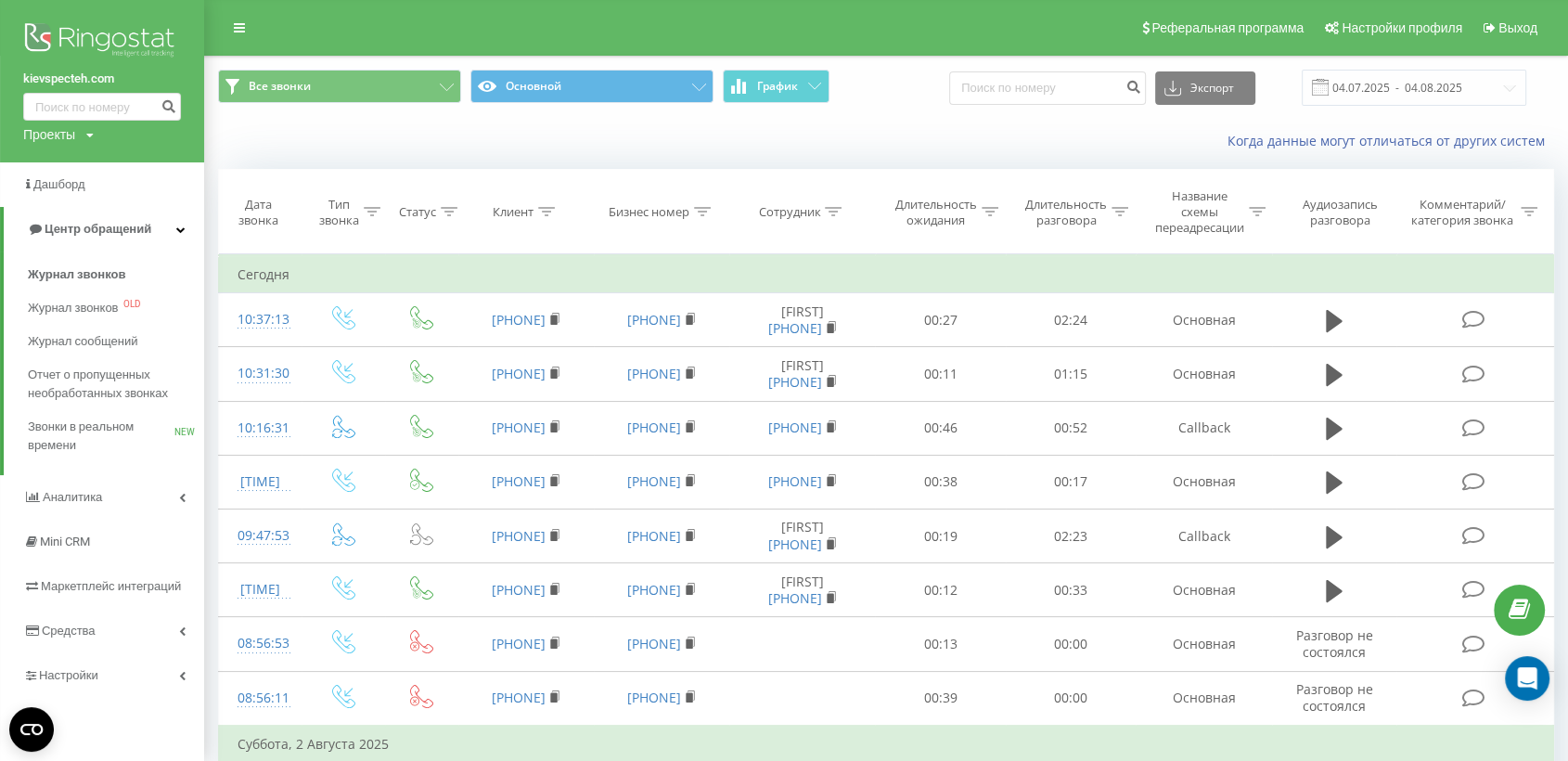 click at bounding box center [102, 42] 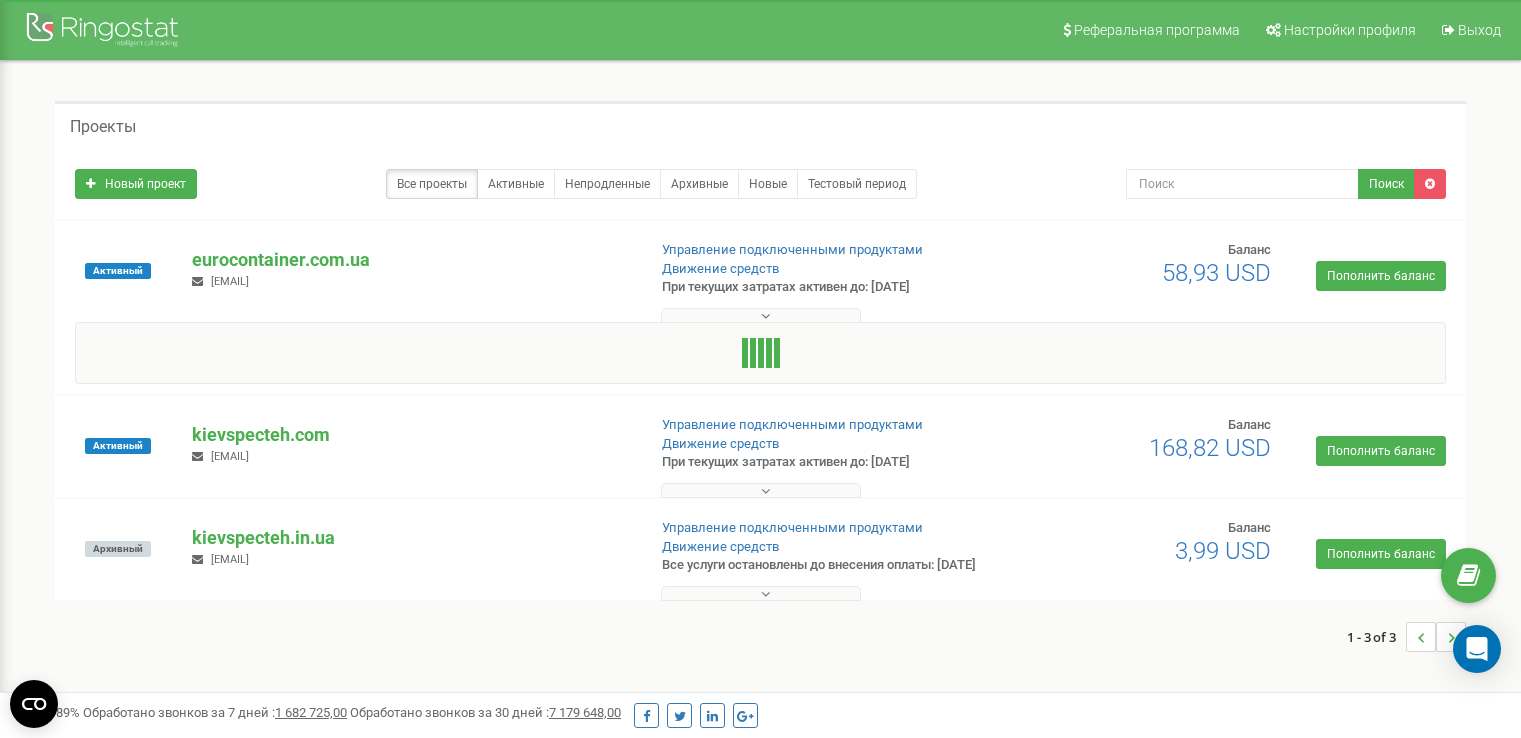 scroll, scrollTop: 0, scrollLeft: 0, axis: both 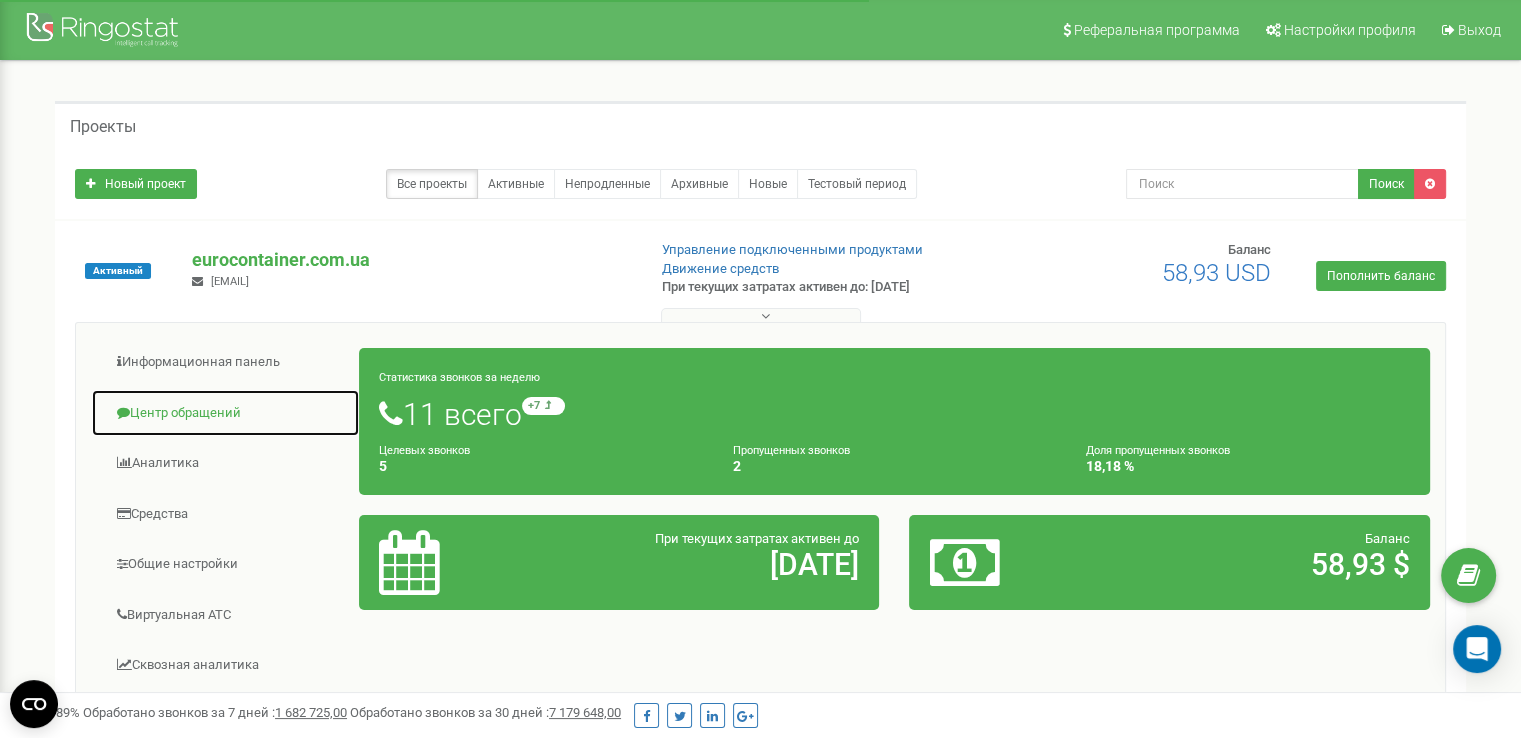 click on "Центр обращений" at bounding box center [225, 413] 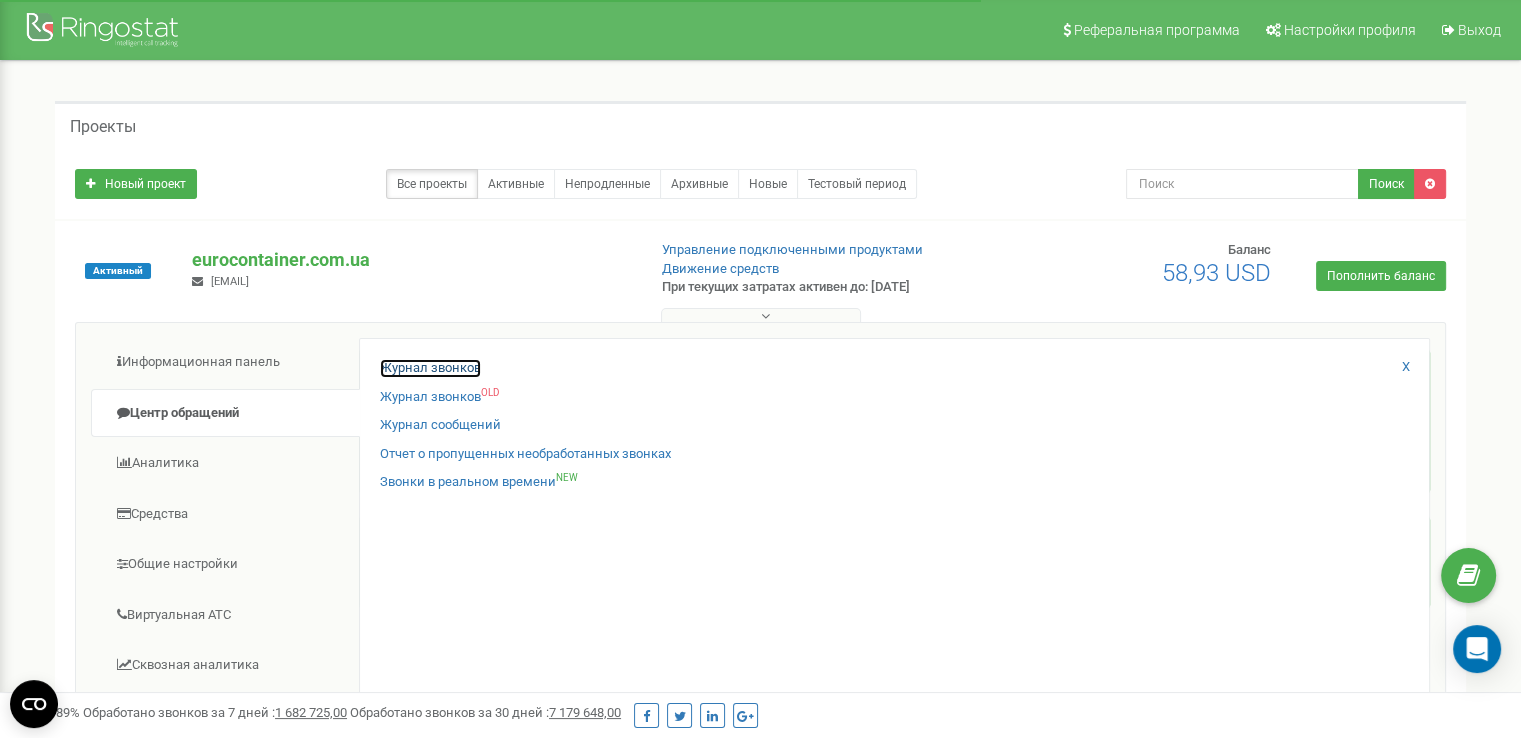 click on "Журнал звонков" at bounding box center [430, 368] 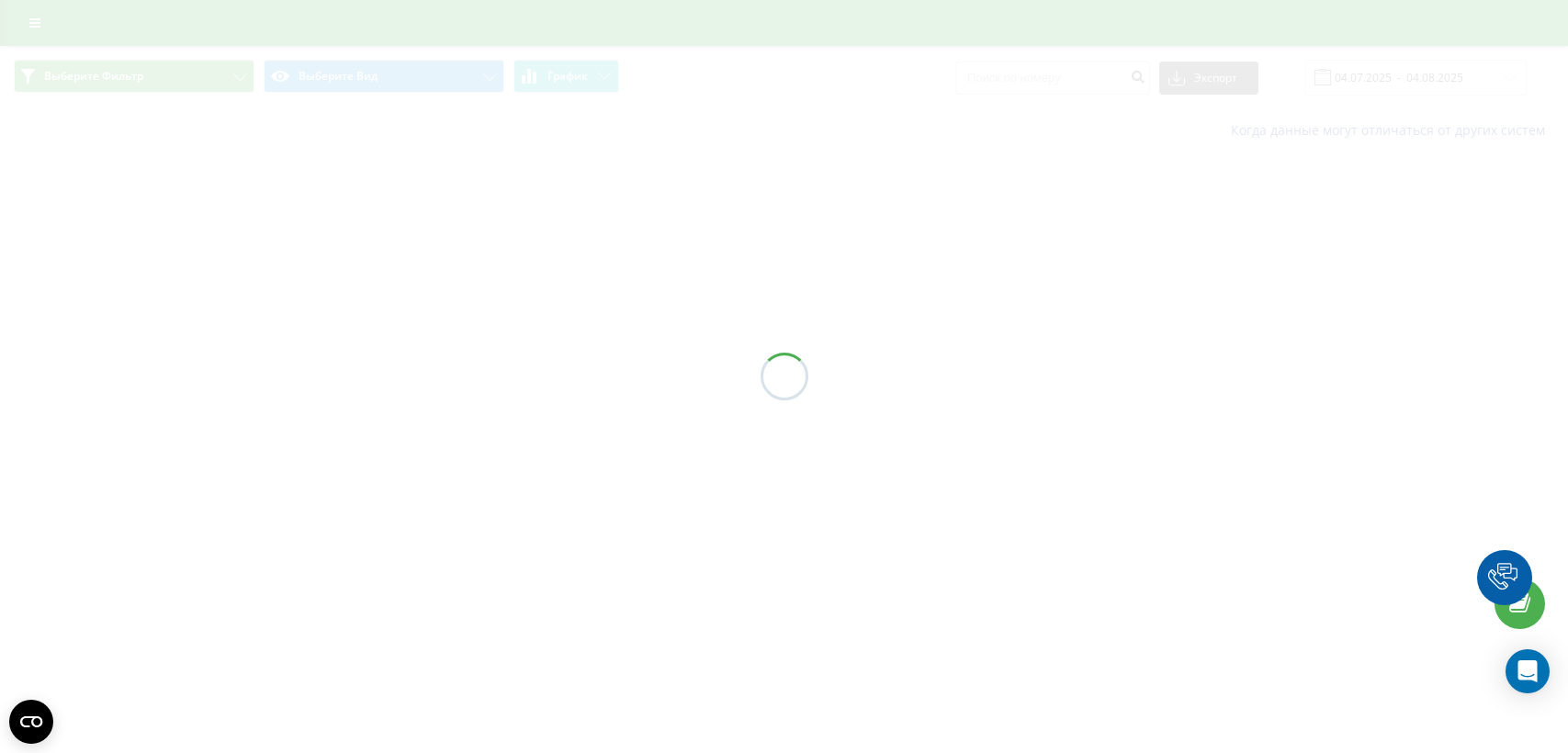scroll, scrollTop: 0, scrollLeft: 0, axis: both 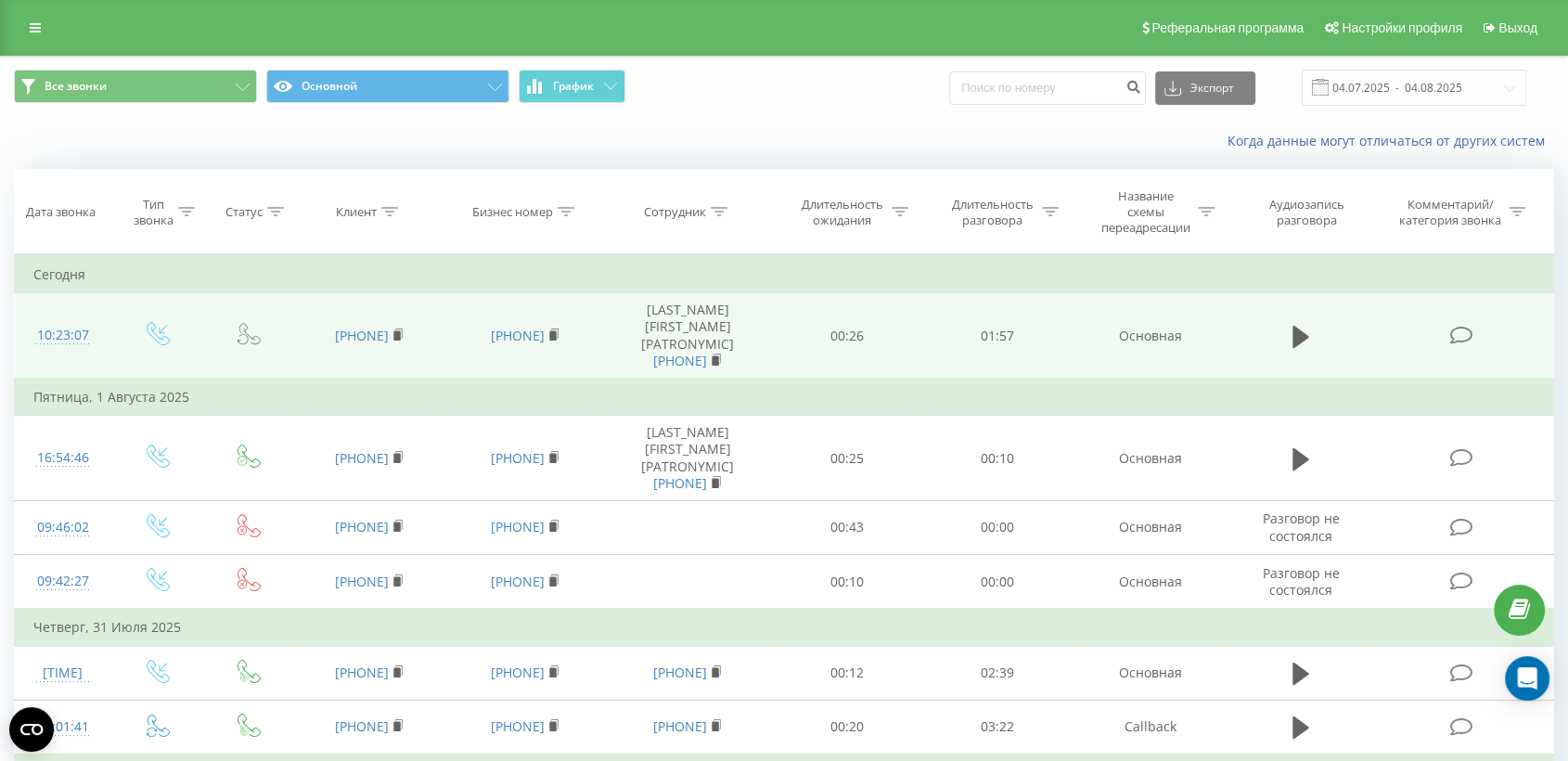 click at bounding box center [1463, 336] 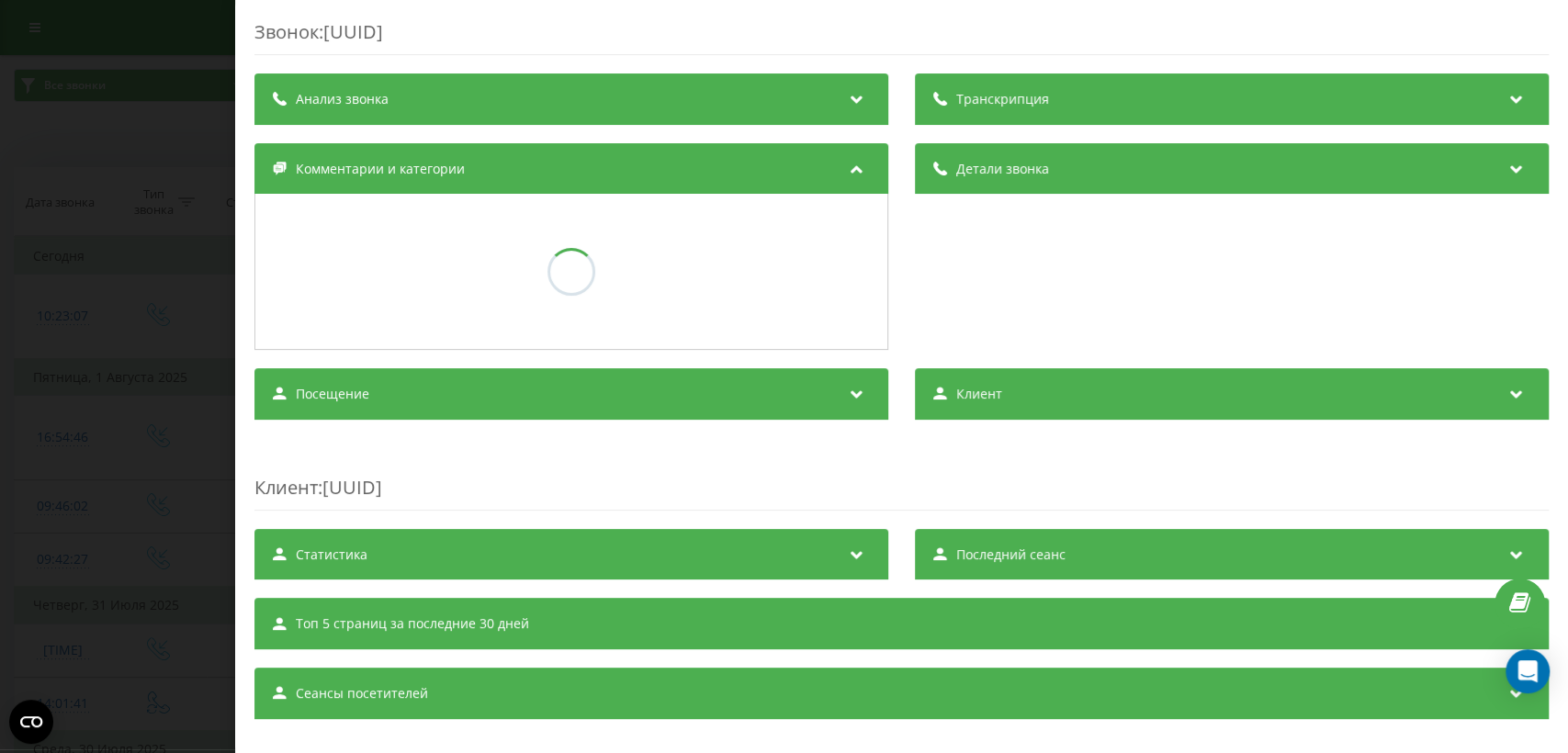click on "Посещение" at bounding box center (571, 394) 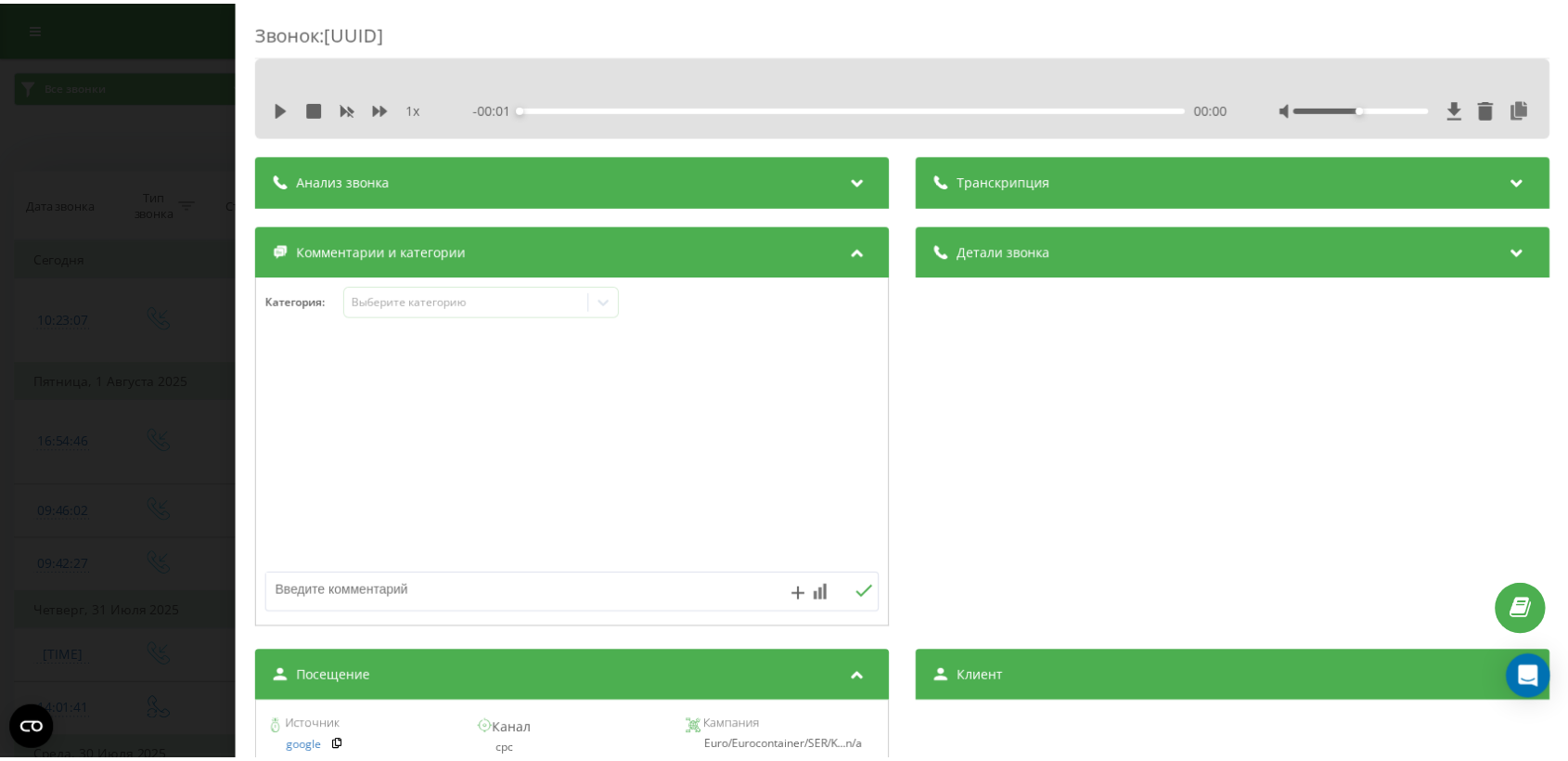 scroll, scrollTop: 137, scrollLeft: 0, axis: vertical 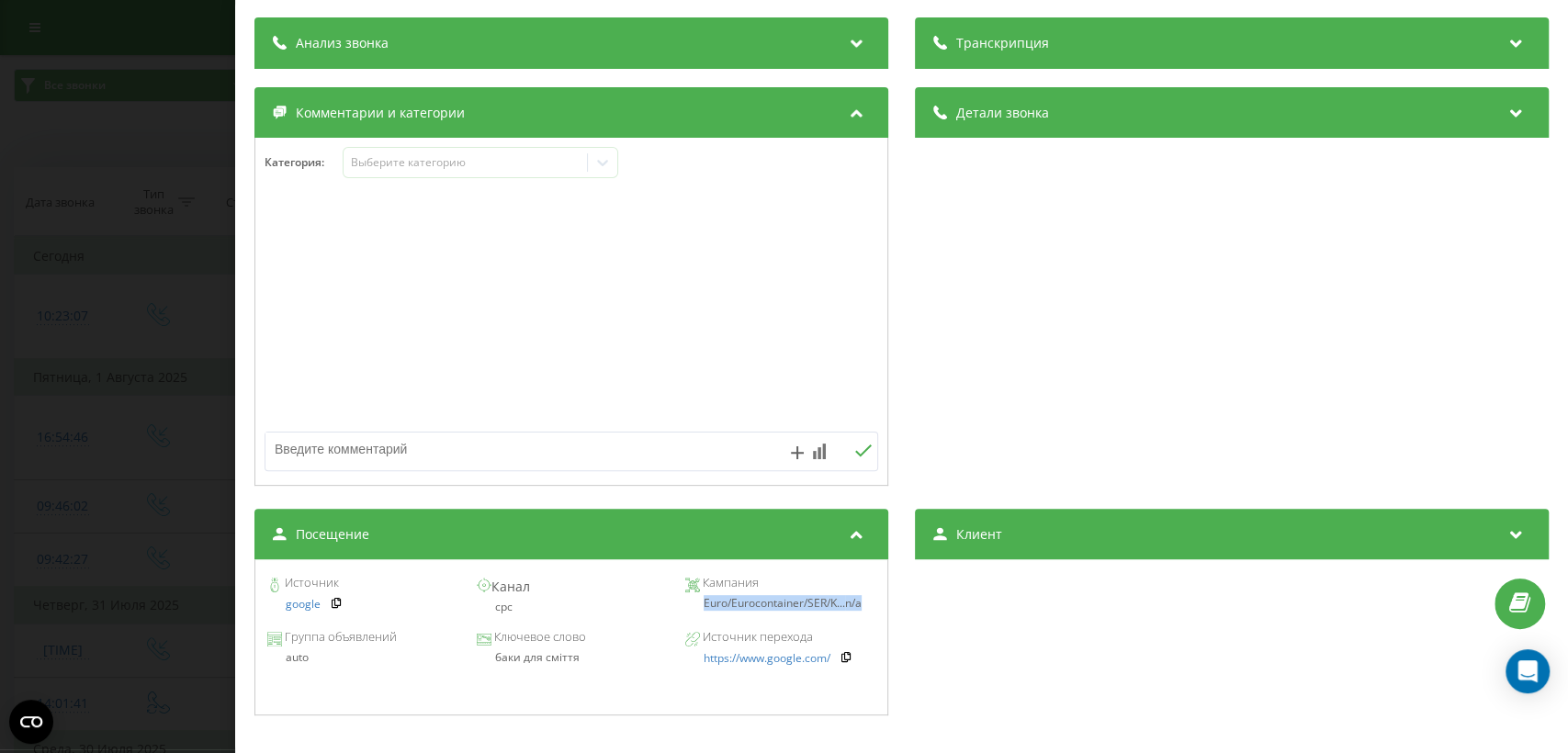 drag, startPoint x: 695, startPoint y: 606, endPoint x: 864, endPoint y: 612, distance: 169.1065 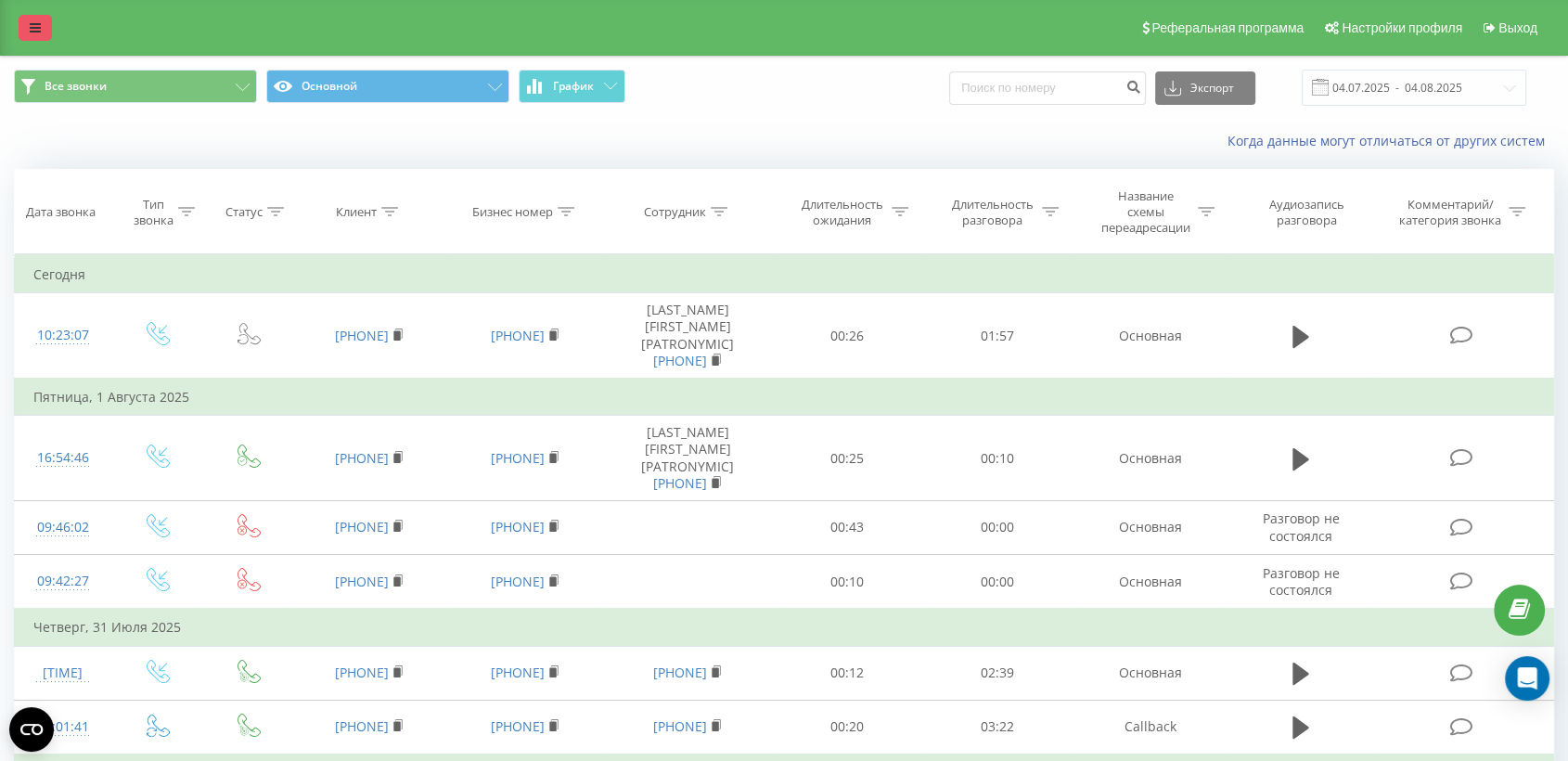 click at bounding box center (35, 28) 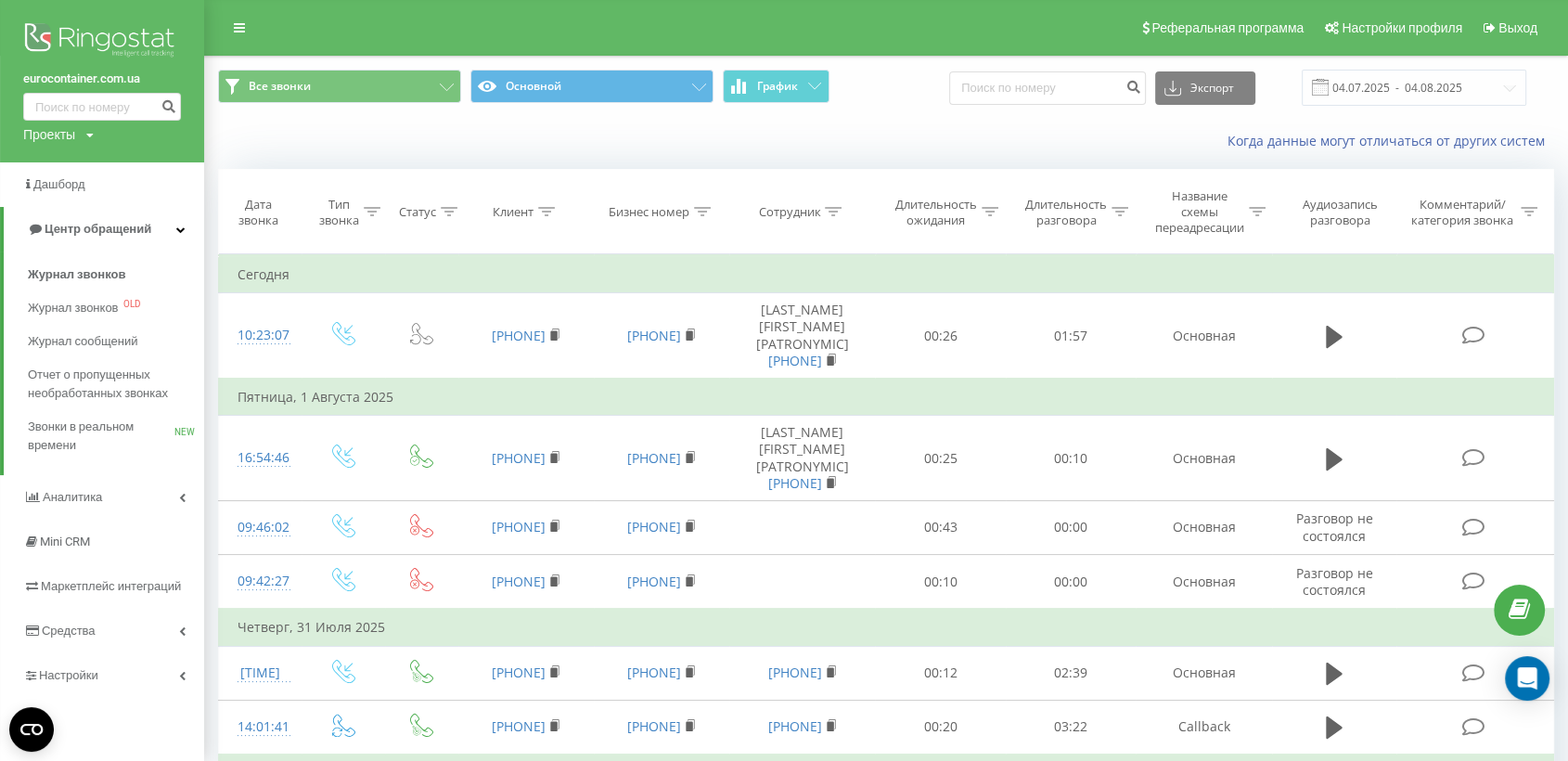 click at bounding box center [102, 42] 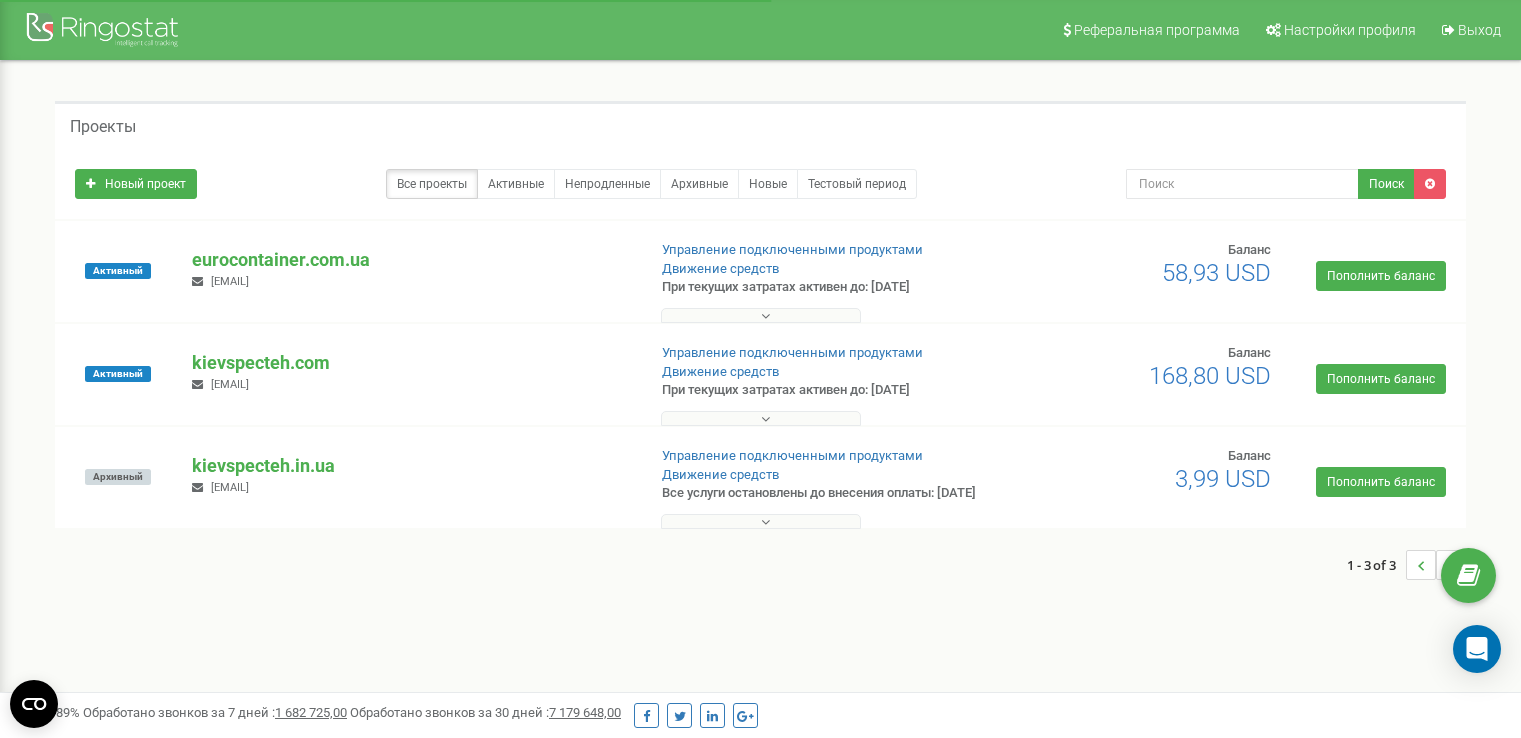 scroll, scrollTop: 0, scrollLeft: 0, axis: both 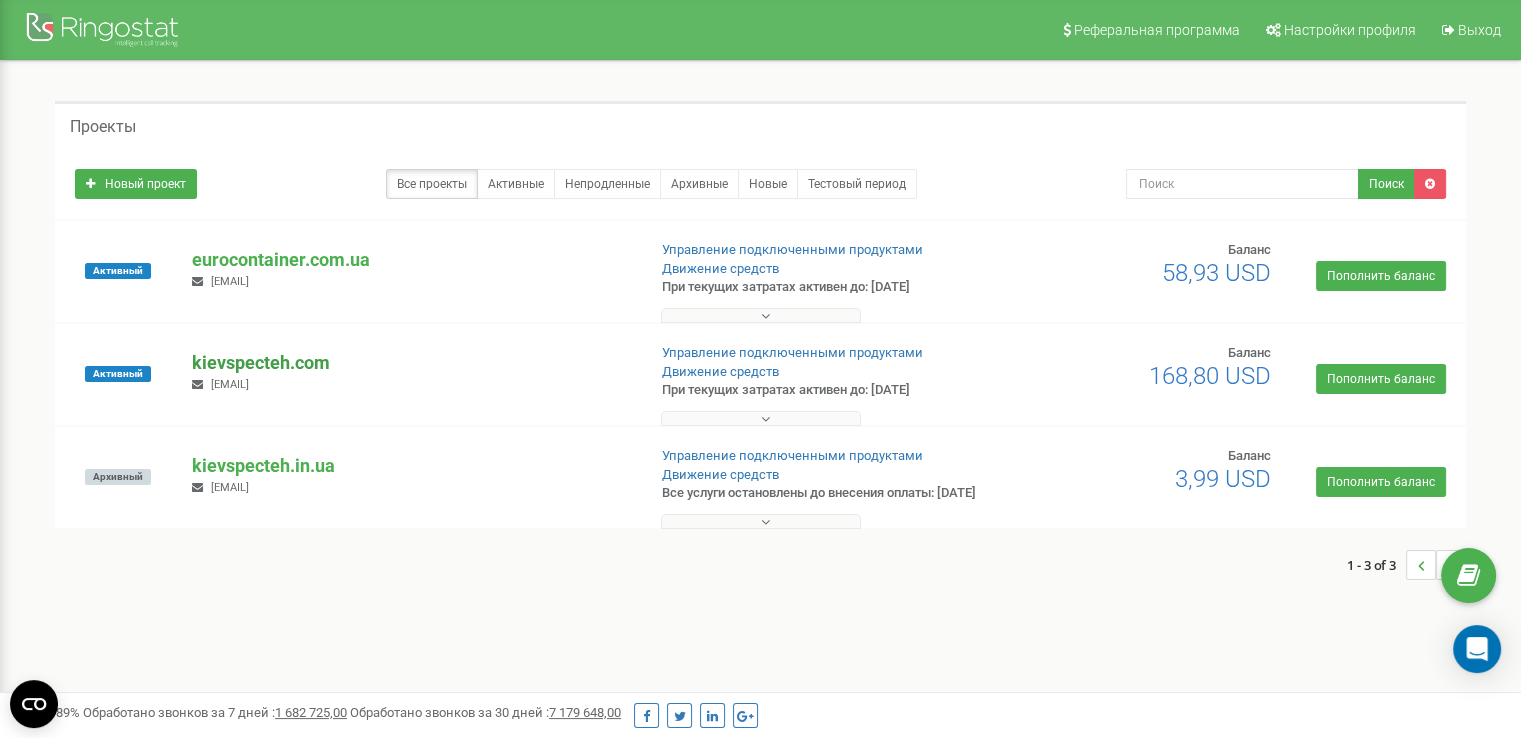 click on "kievspecteh.com" at bounding box center [410, 363] 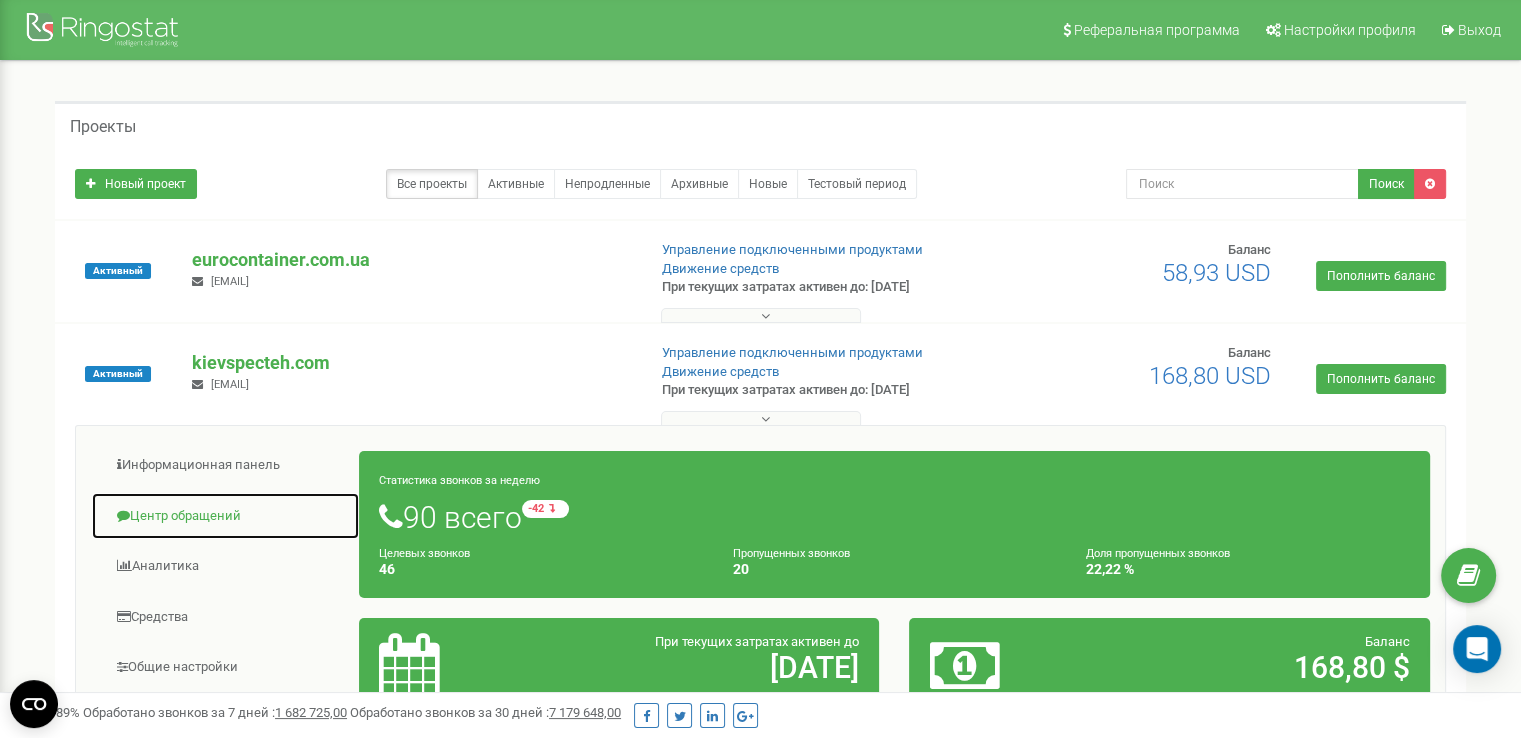 click on "Центр обращений" at bounding box center (225, 516) 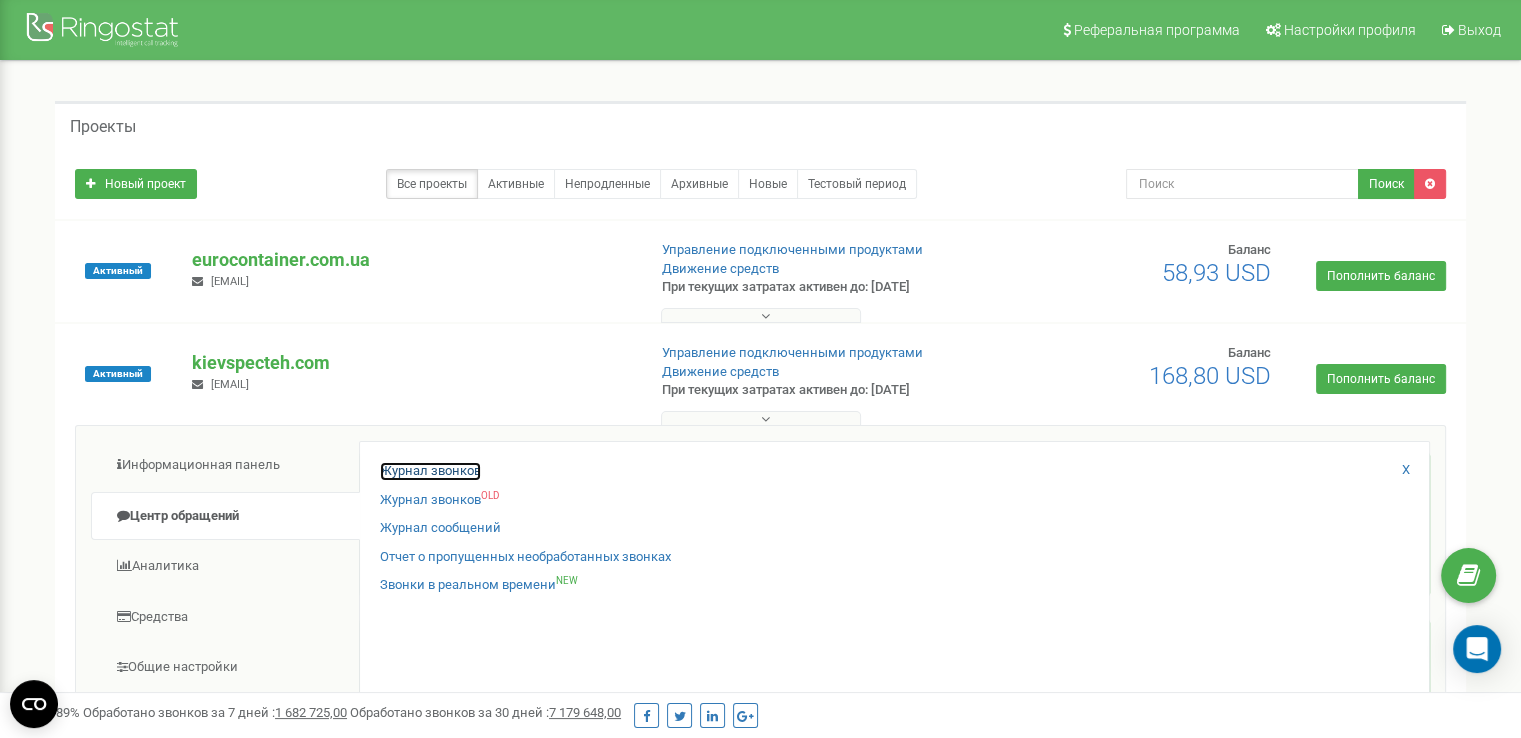 click on "Журнал звонков" at bounding box center (430, 471) 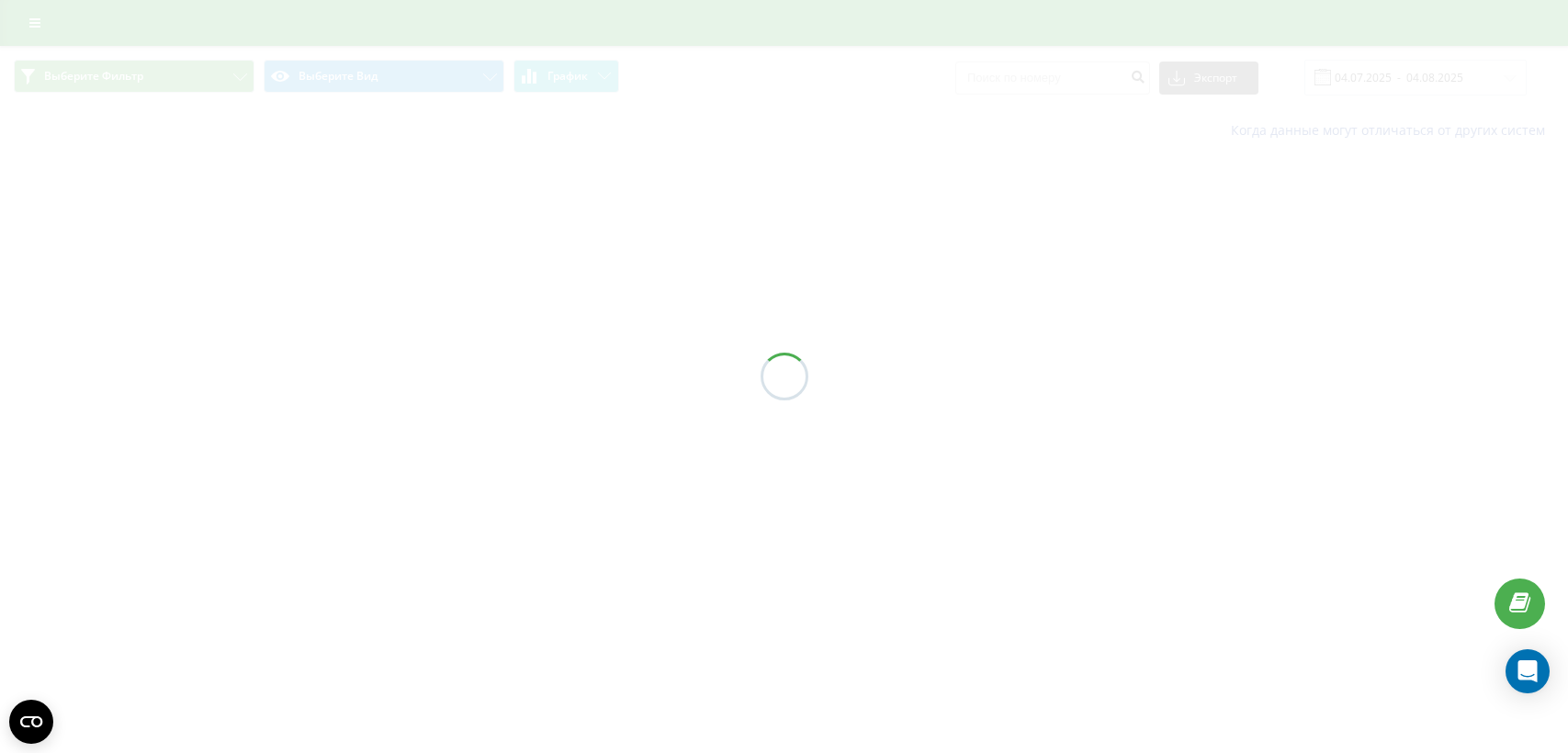 scroll, scrollTop: 0, scrollLeft: 0, axis: both 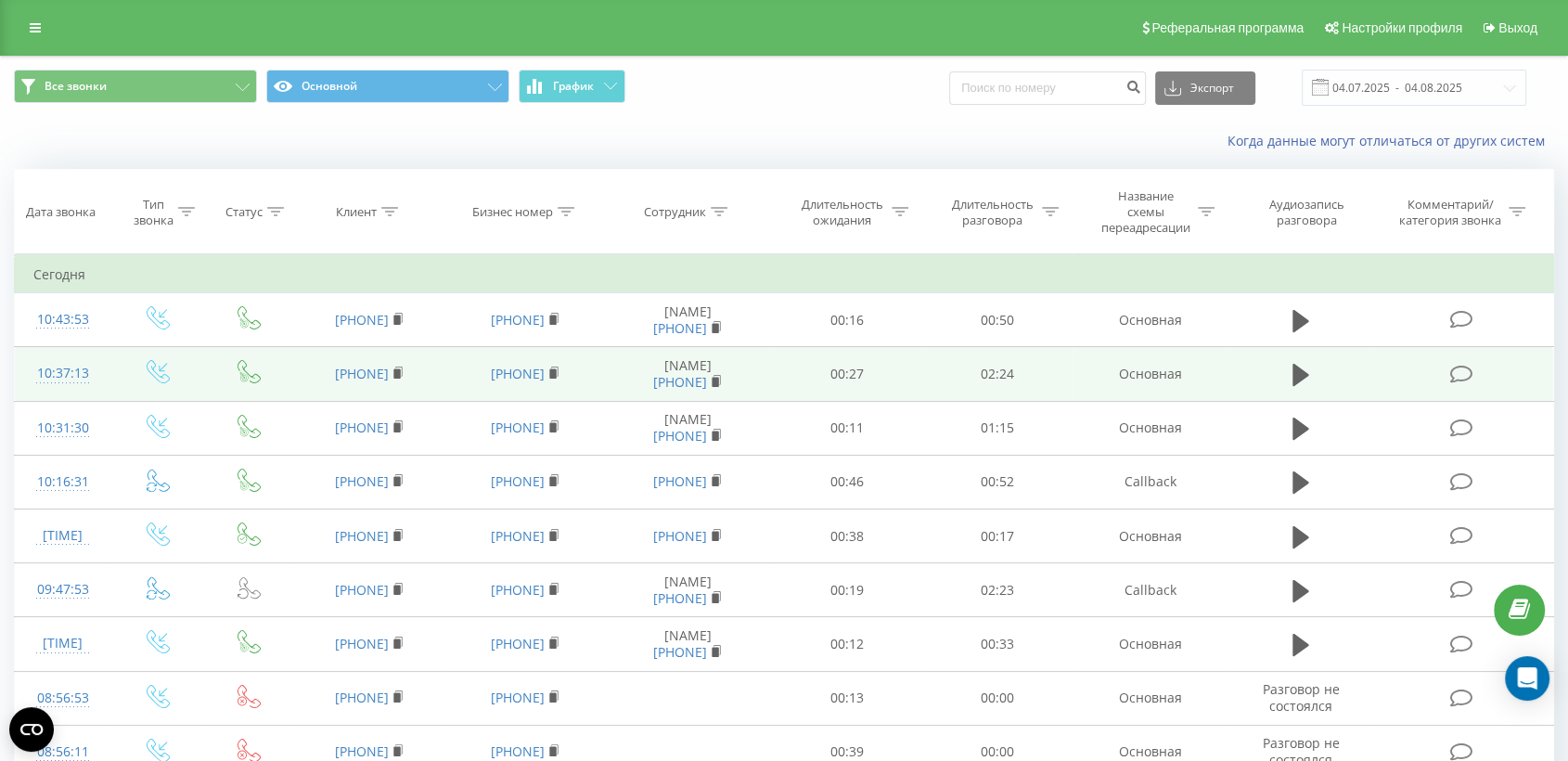 click at bounding box center [1463, 374] 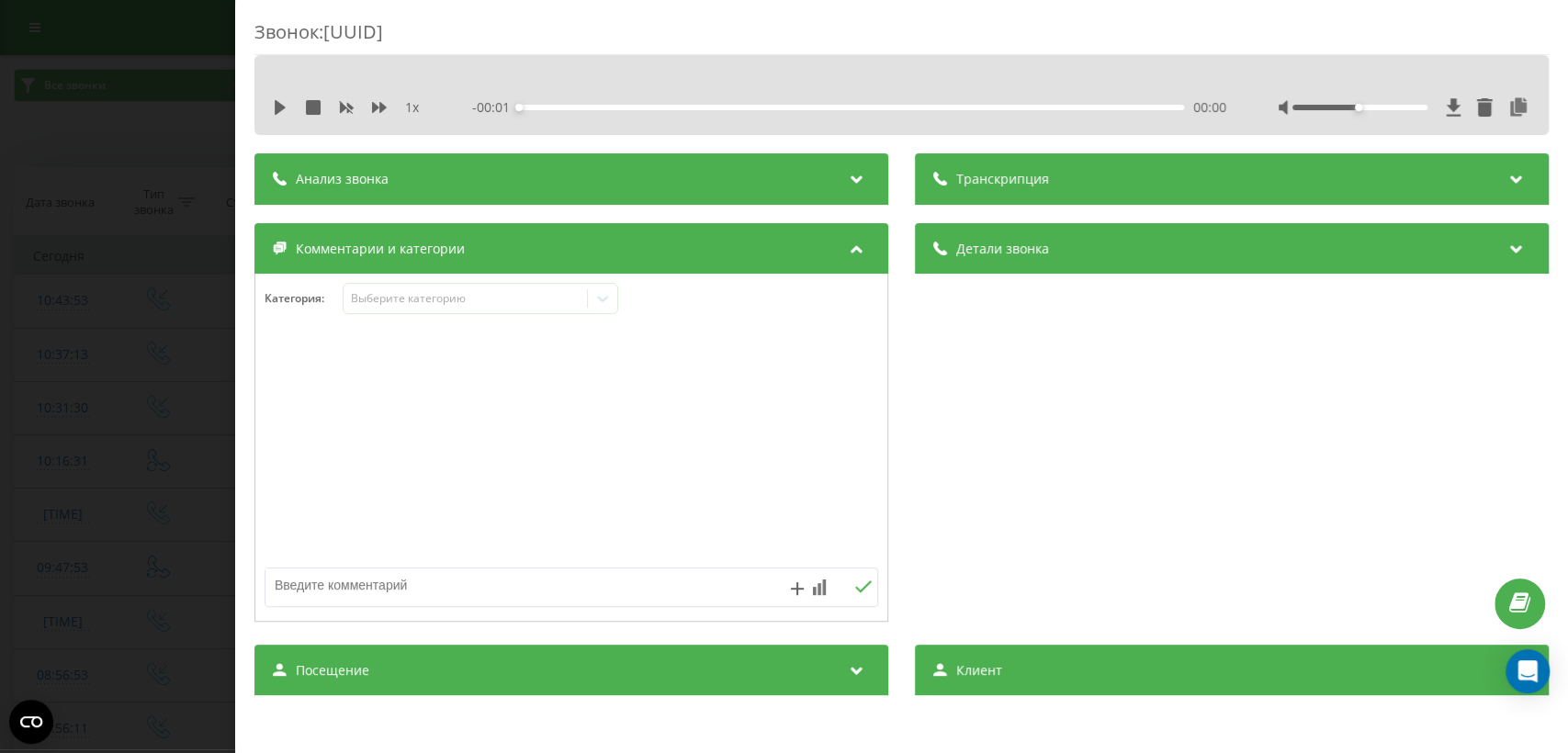 scroll, scrollTop: 272, scrollLeft: 0, axis: vertical 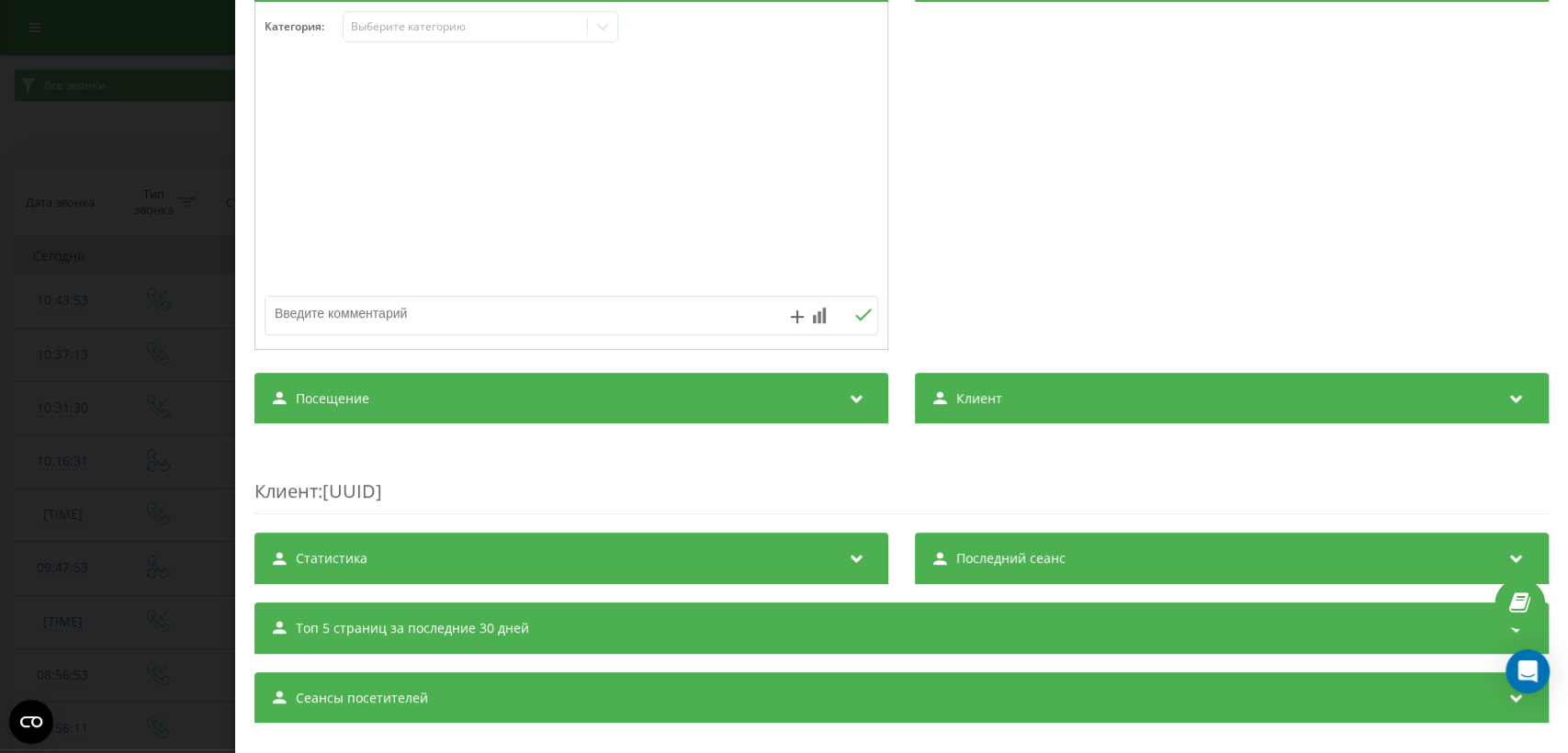 click on "Посещение" at bounding box center [571, 399] 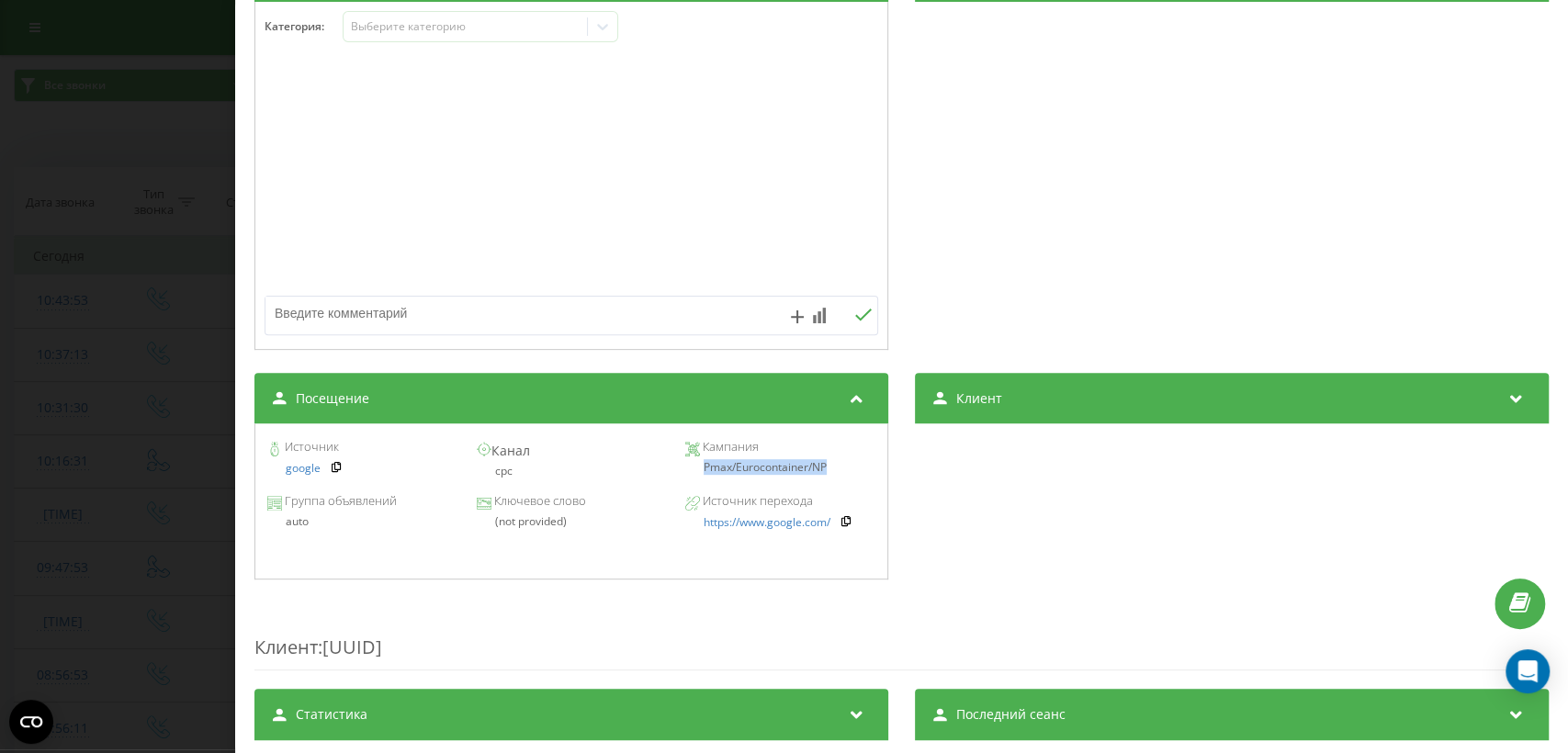 drag, startPoint x: 696, startPoint y: 471, endPoint x: 845, endPoint y: 468, distance: 149.0302 